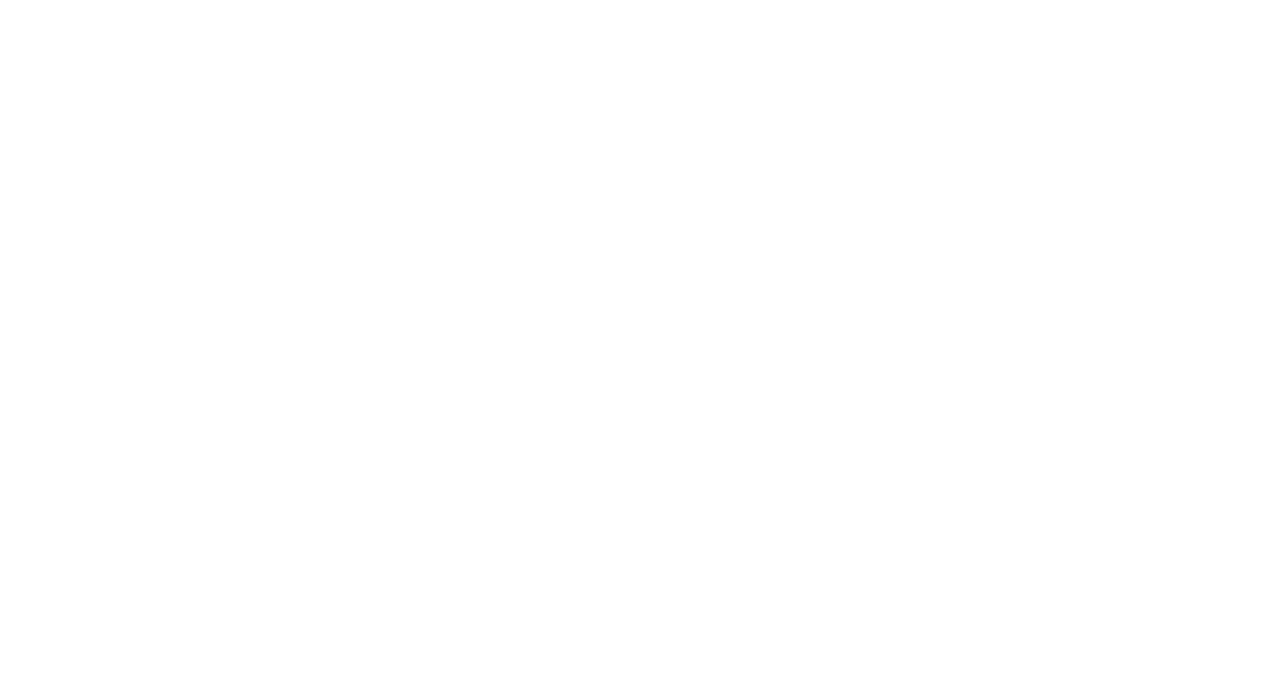 scroll, scrollTop: 0, scrollLeft: 0, axis: both 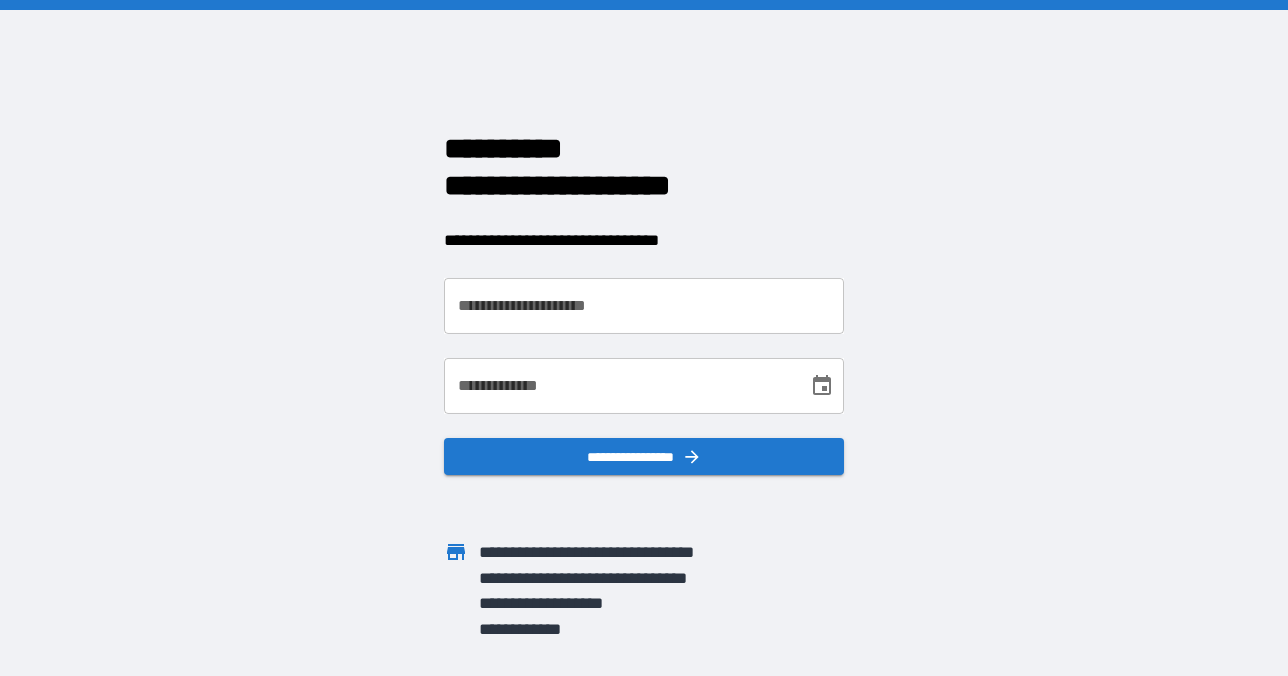 click on "**********" at bounding box center (644, 306) 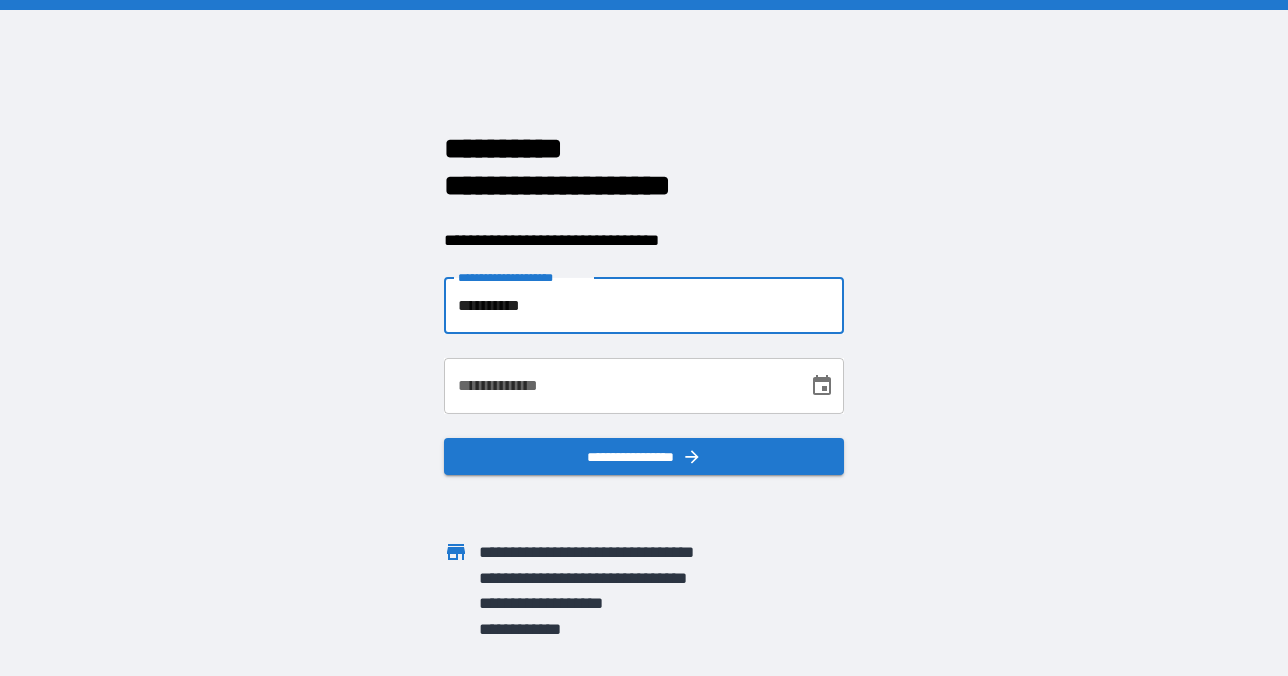 type on "**********" 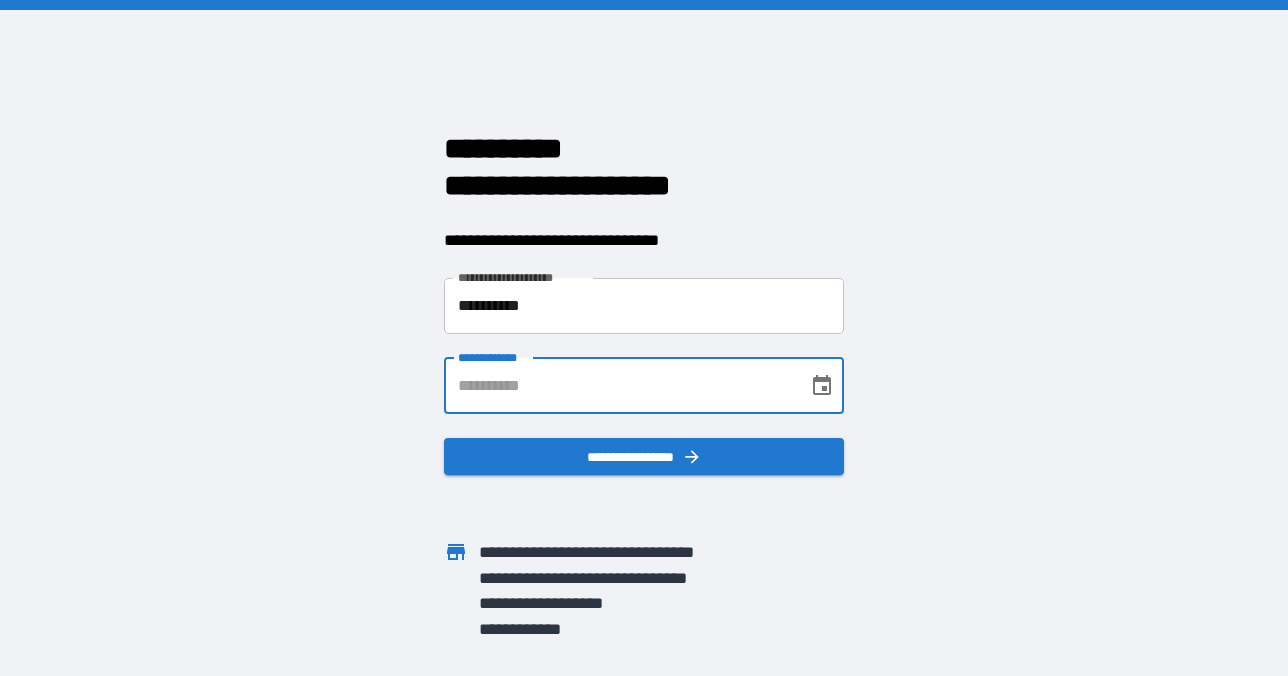 click on "**********" at bounding box center [619, 386] 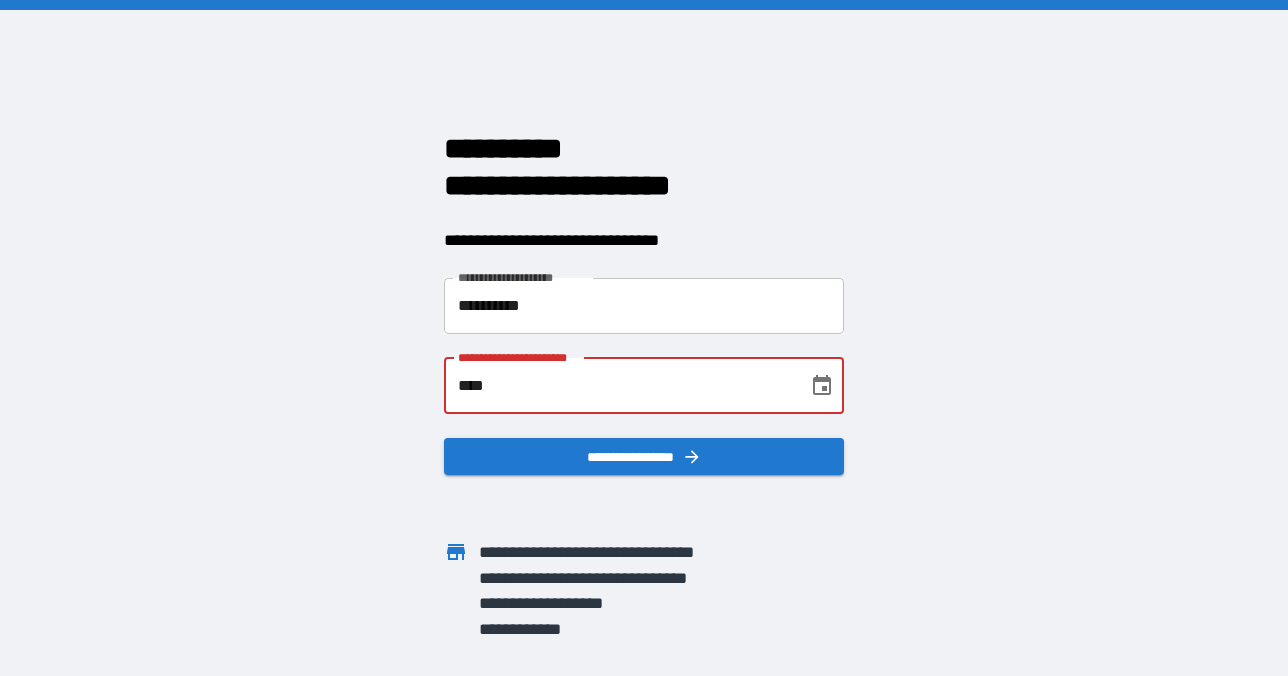 type on "**********" 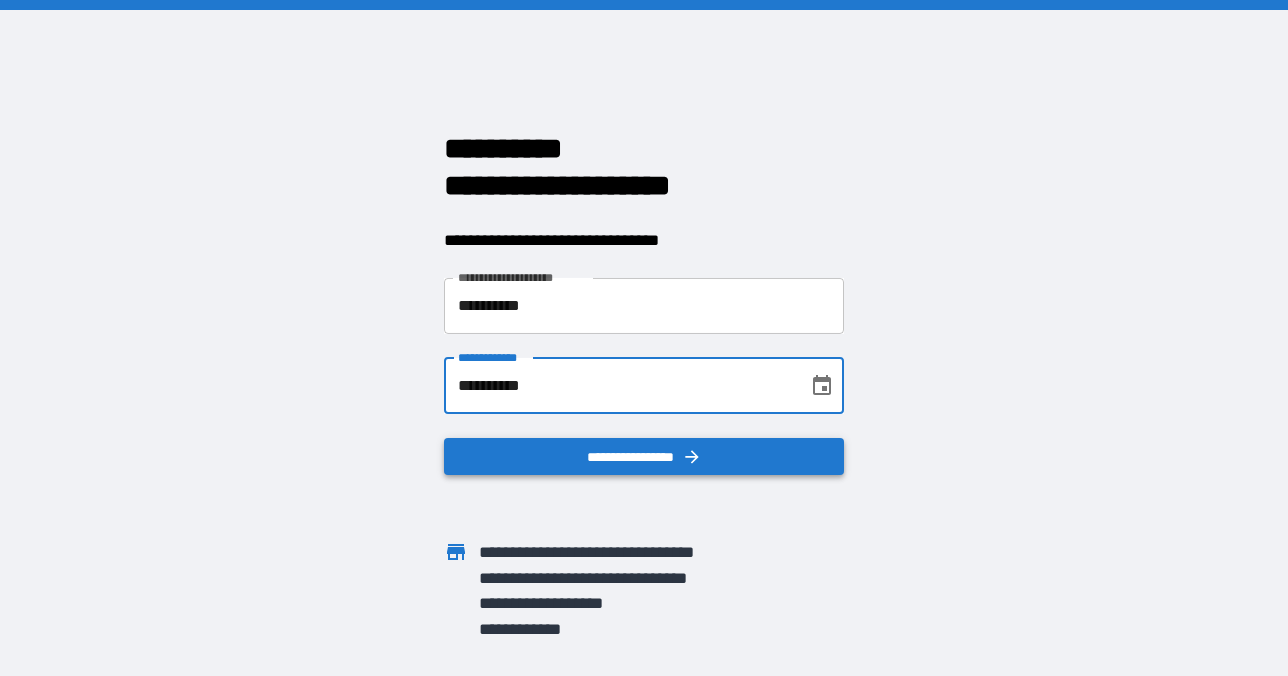 click on "**********" at bounding box center [644, 457] 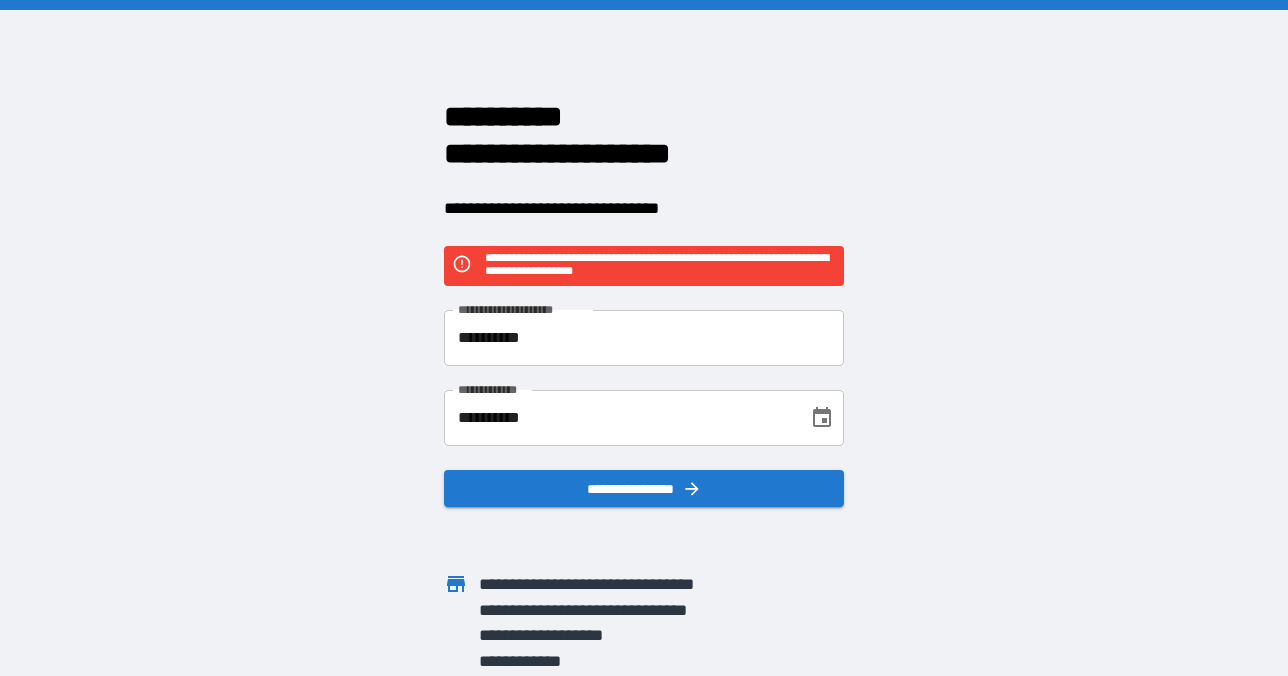 click on "**********" at bounding box center [644, 338] 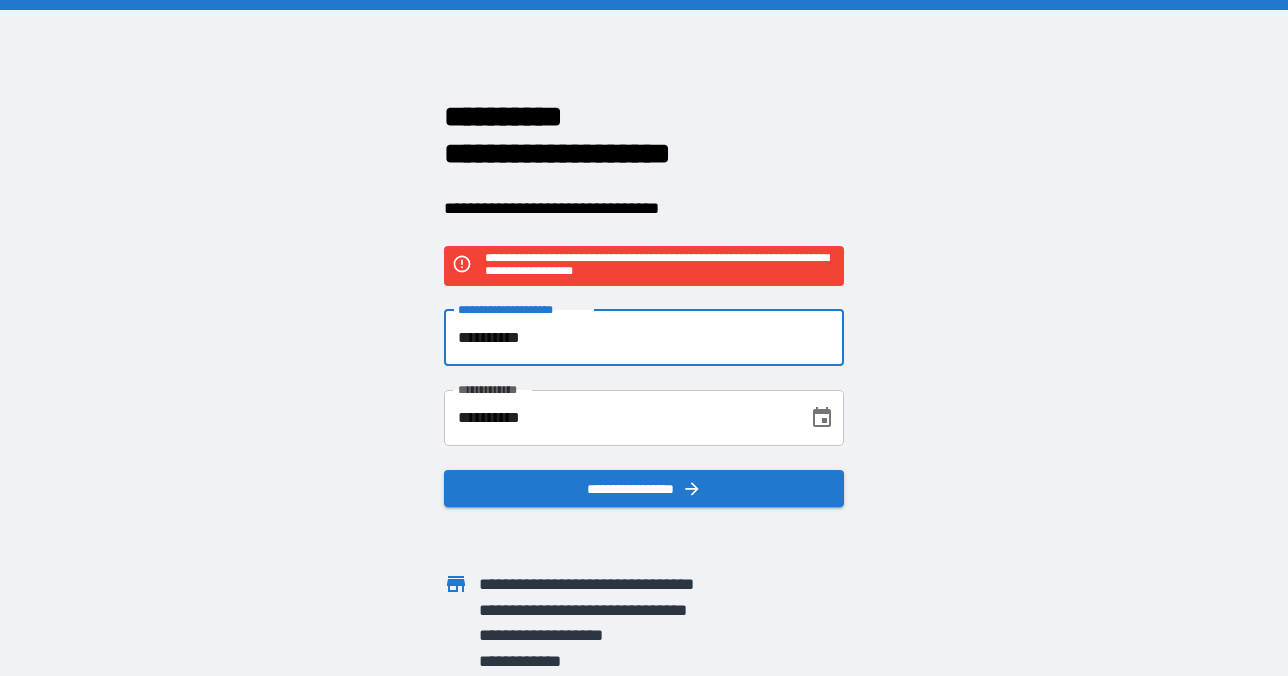 click on "**********" at bounding box center [644, 338] 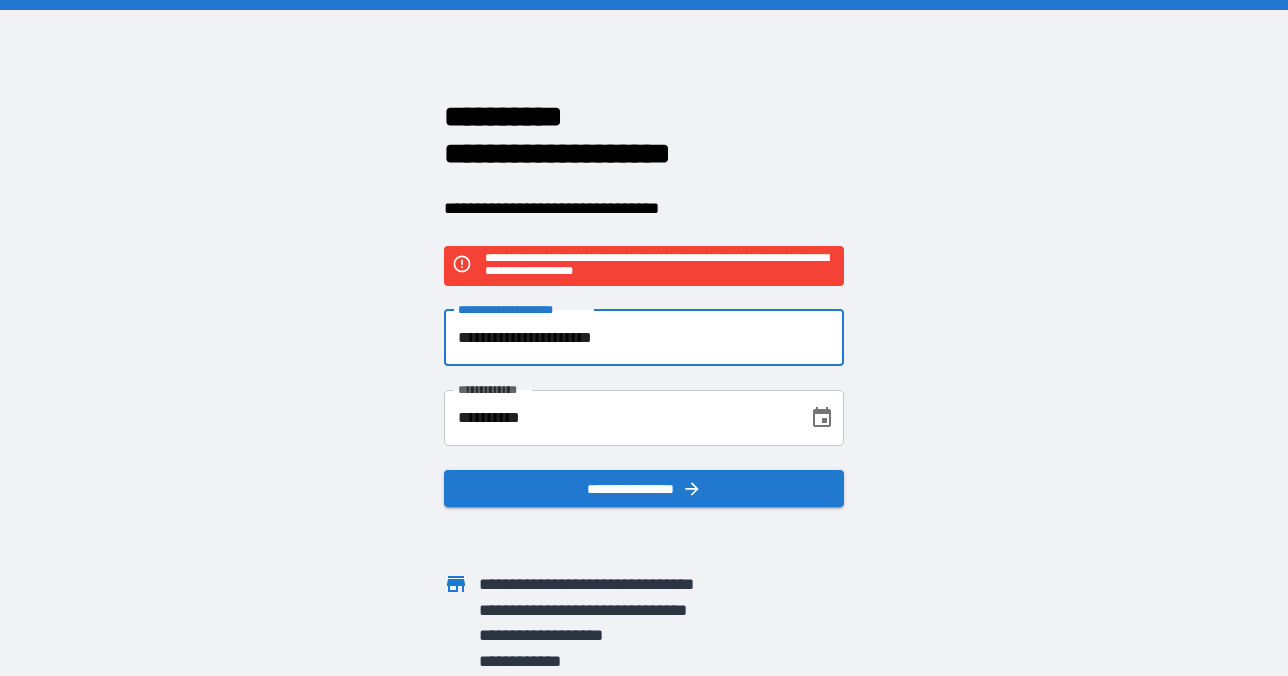 type on "**********" 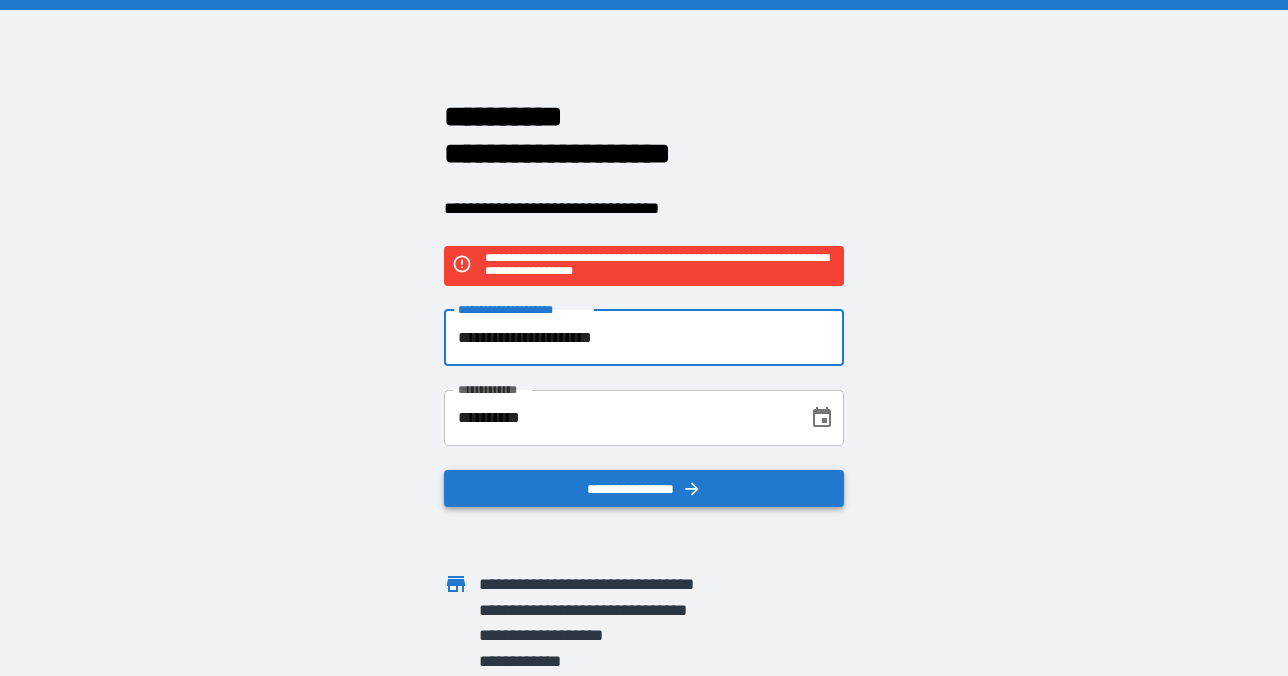 click on "**********" at bounding box center (644, 489) 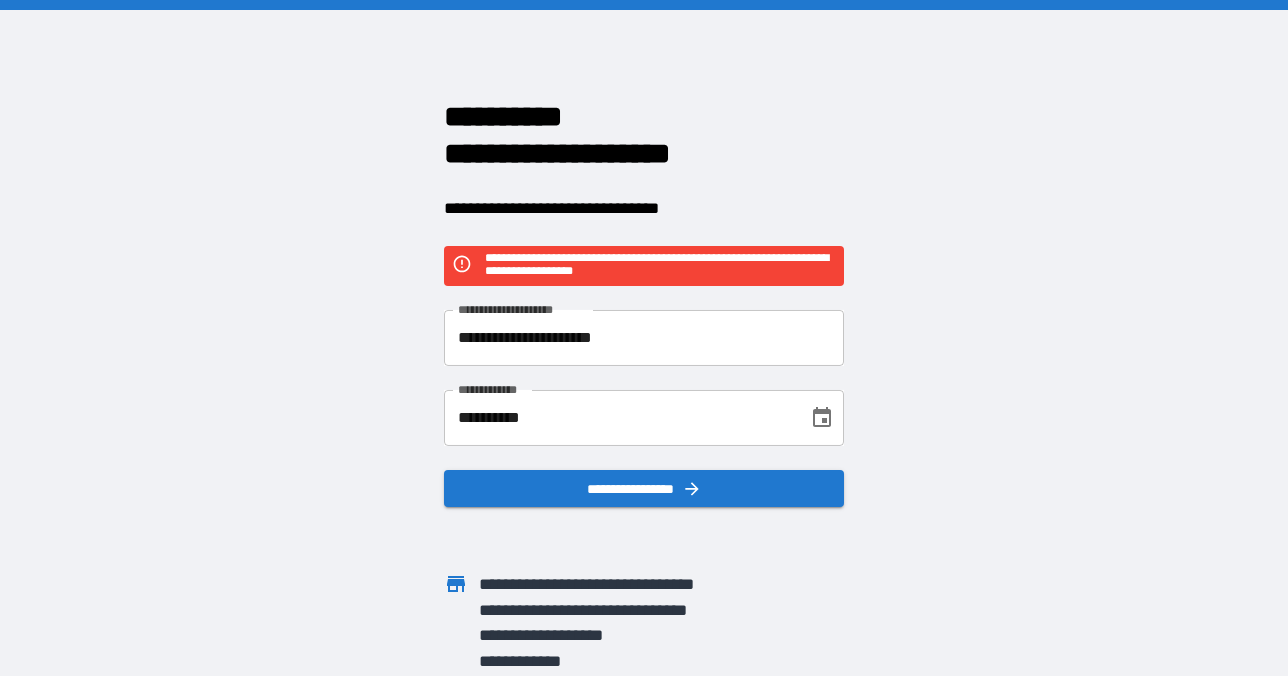 click 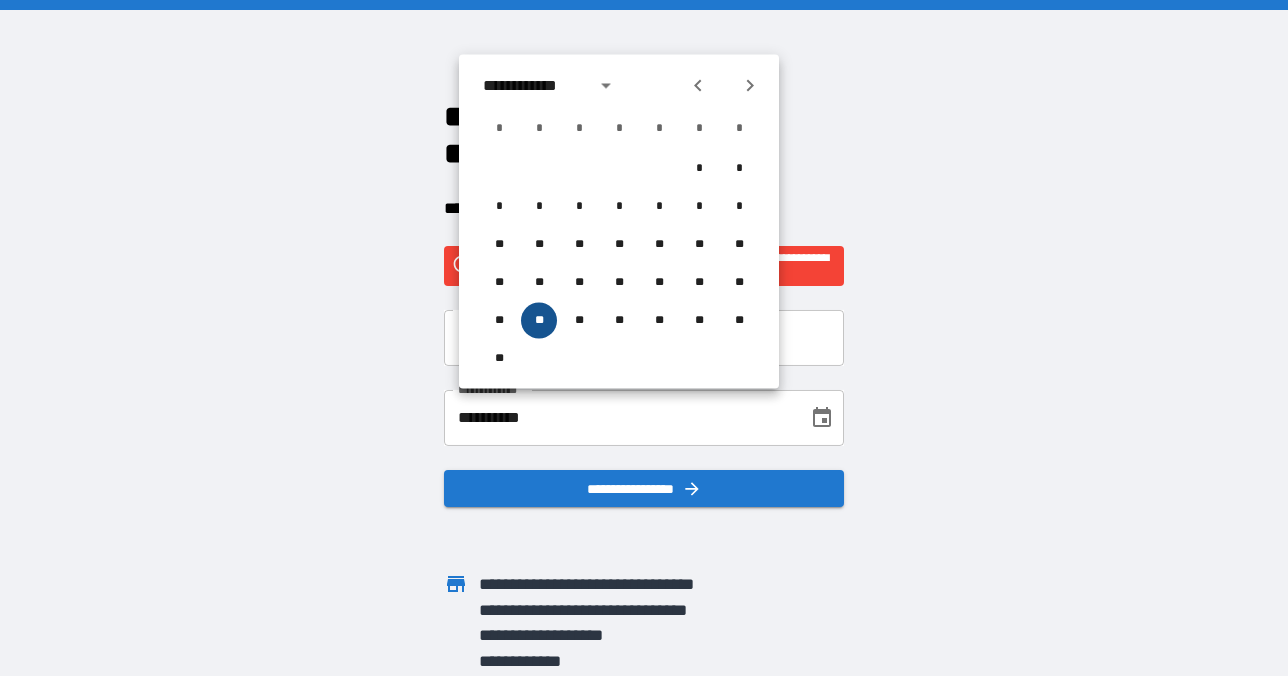 click on "**" at bounding box center (539, 321) 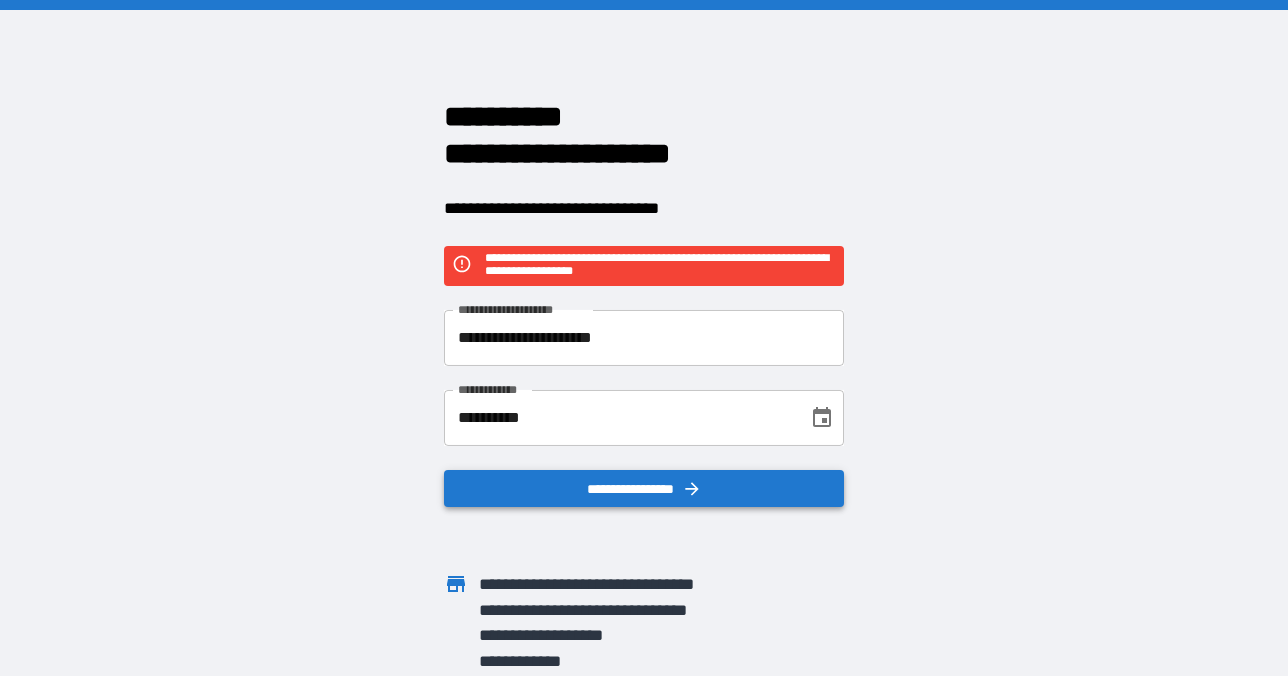 click on "**********" at bounding box center (644, 489) 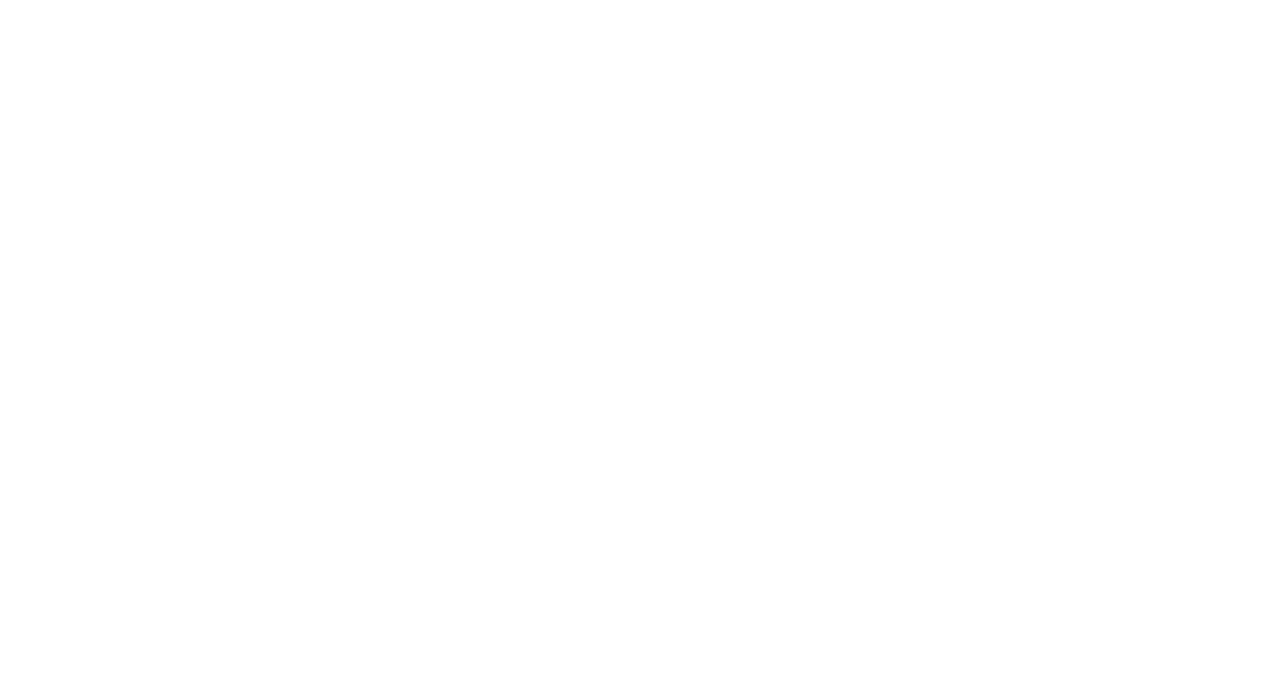 scroll, scrollTop: 0, scrollLeft: 0, axis: both 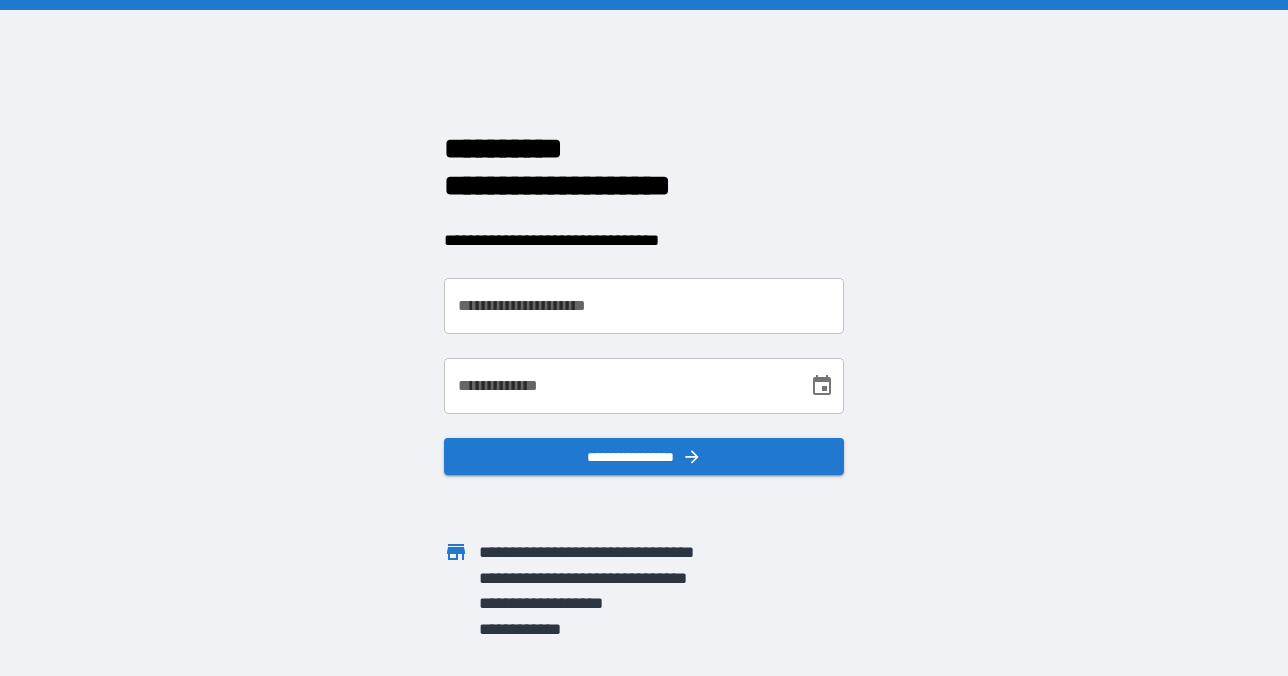 click on "**********" at bounding box center [644, 306] 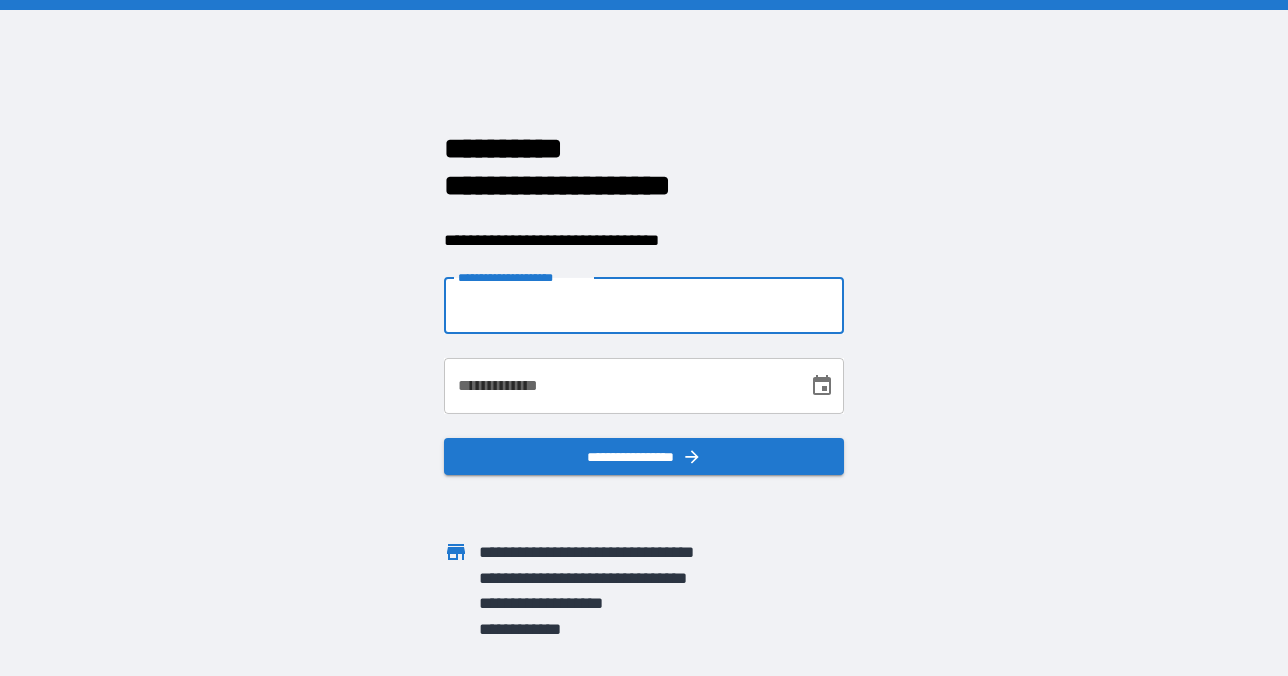 type on "**********" 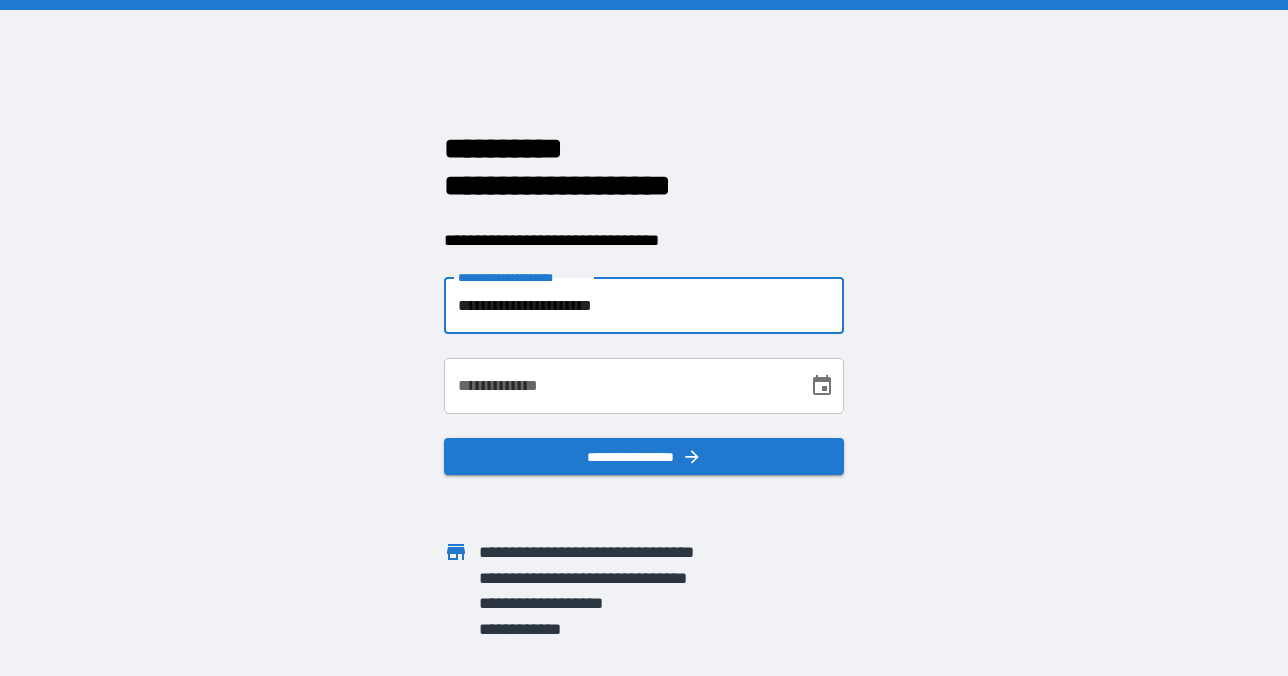 click on "**********" at bounding box center [619, 386] 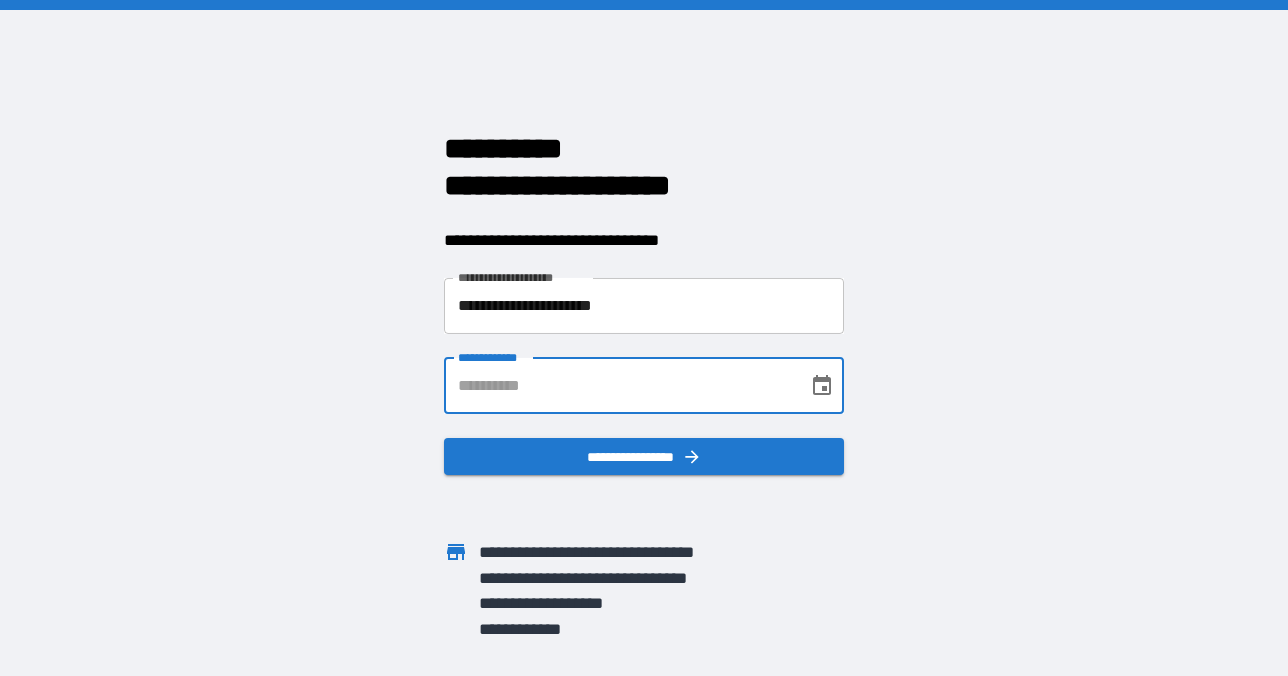 type on "**********" 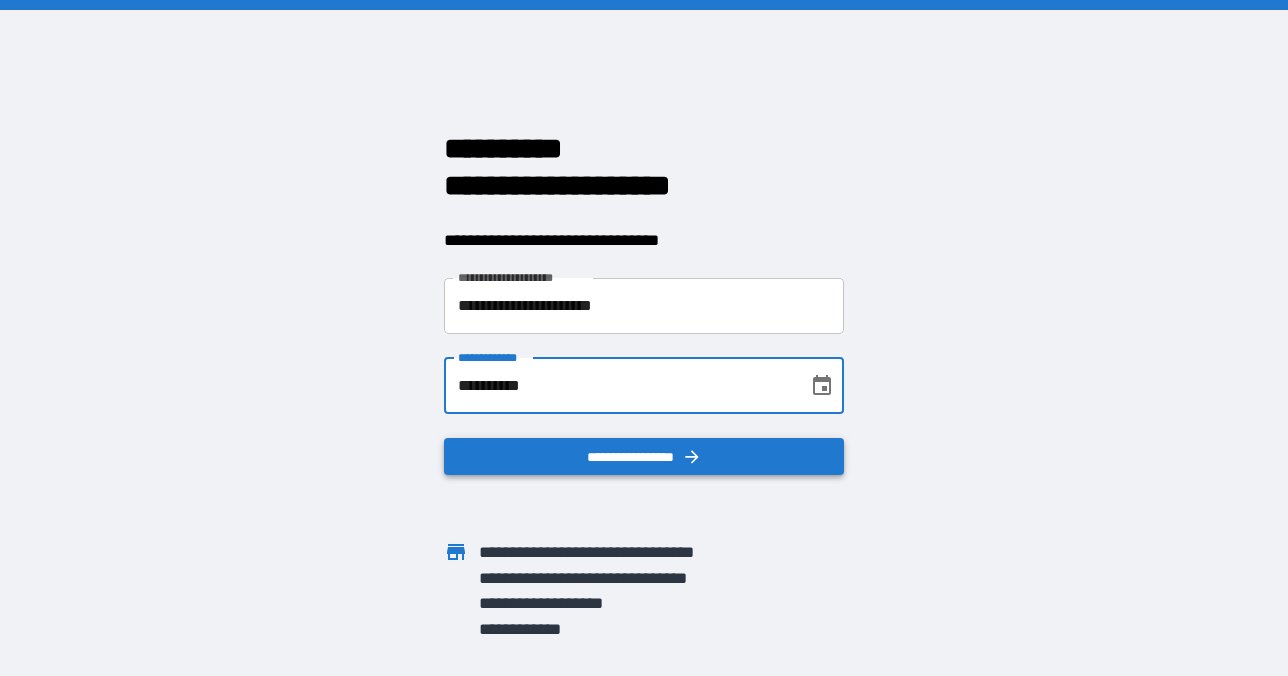 click on "**********" at bounding box center [644, 457] 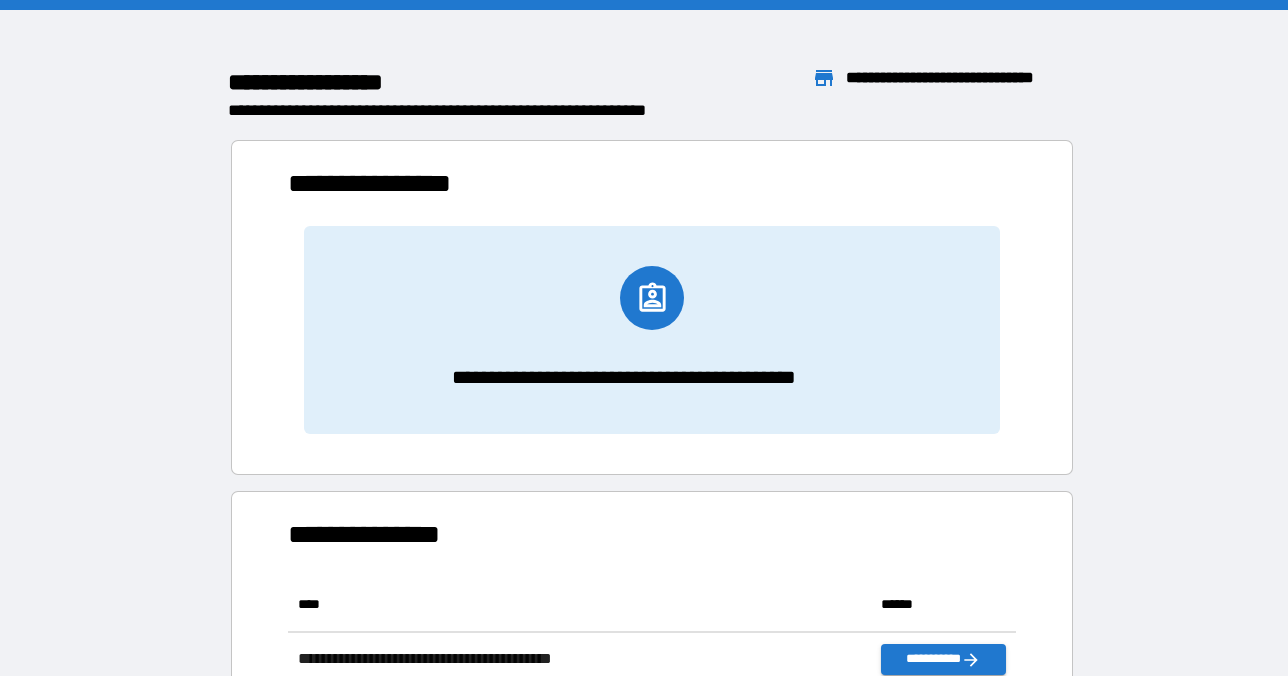scroll, scrollTop: 1, scrollLeft: 1, axis: both 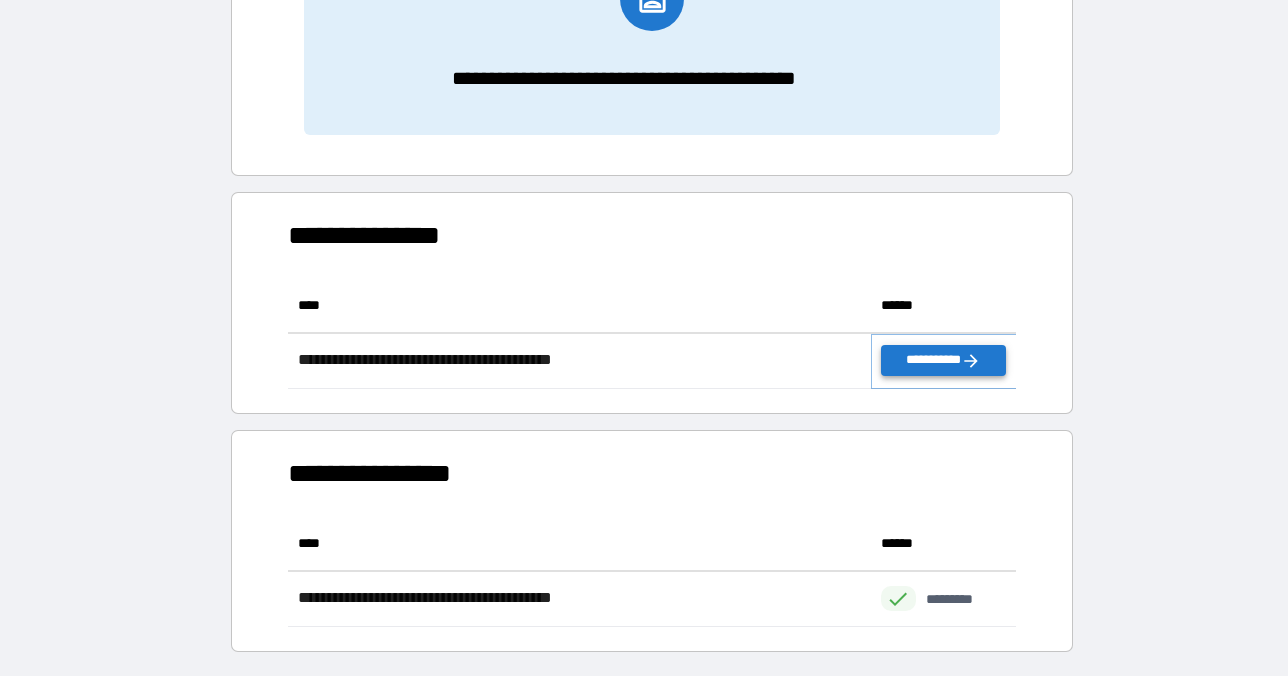 click on "**********" at bounding box center [943, 360] 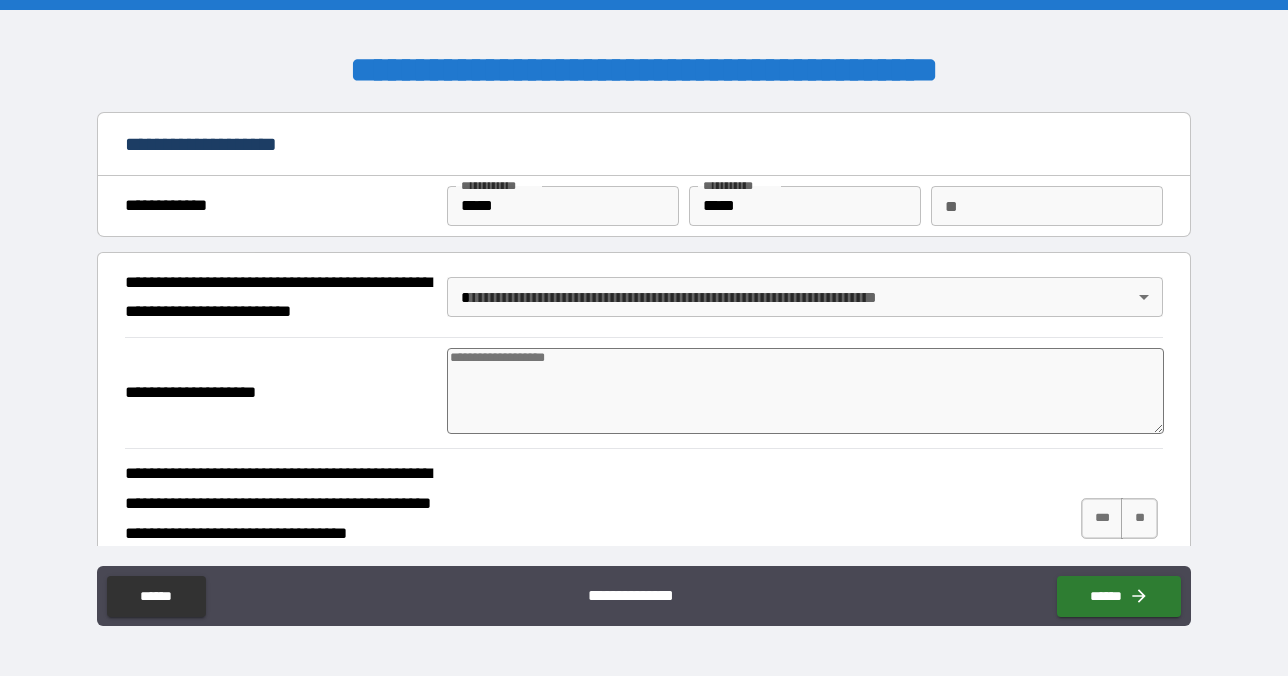 type on "*" 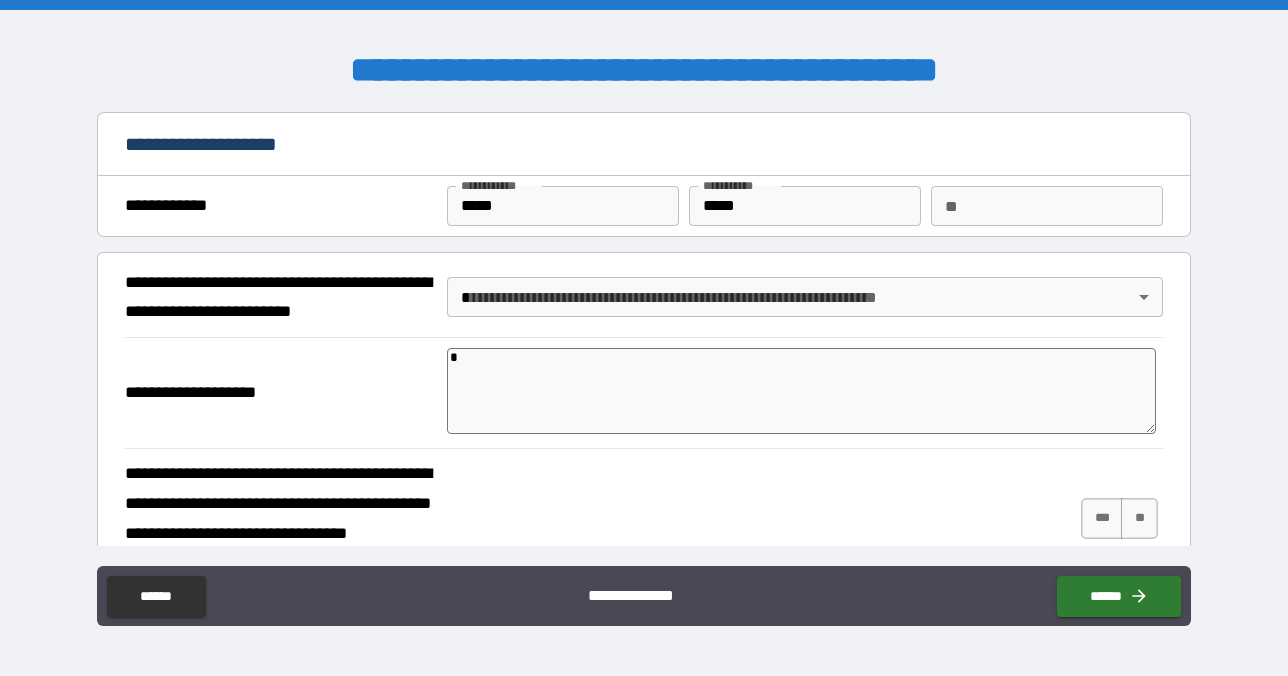 type on "*" 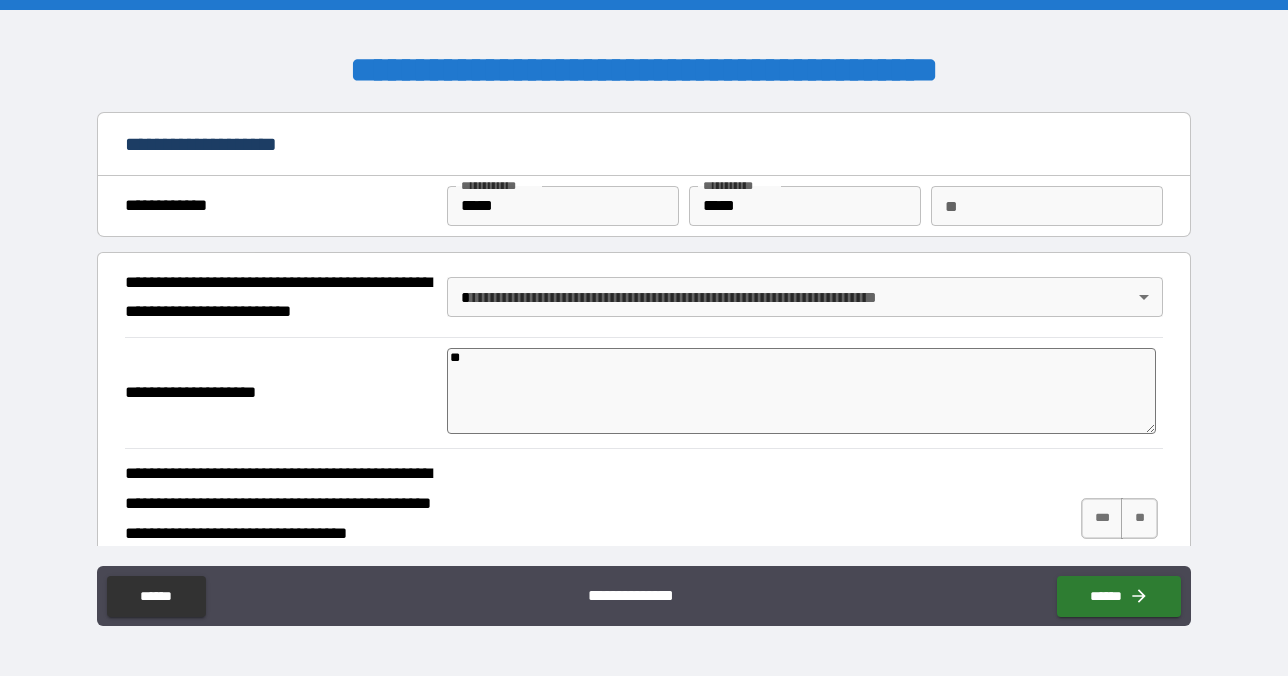 type on "*" 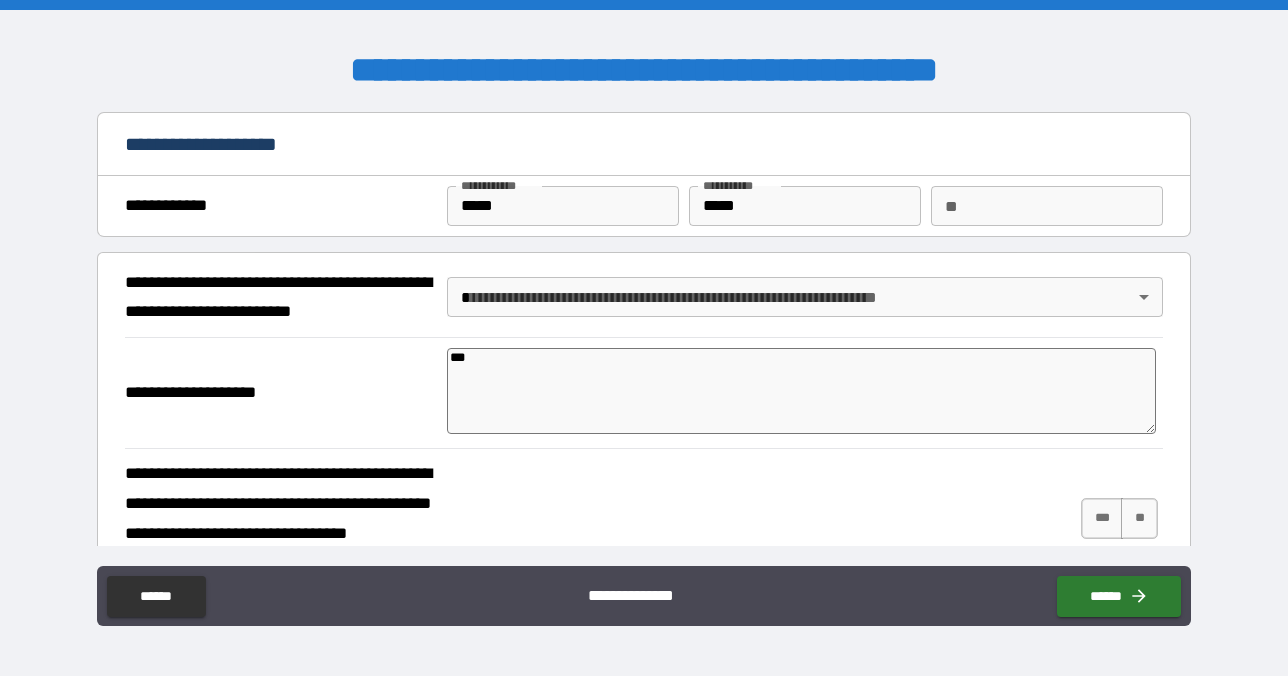 type on "*" 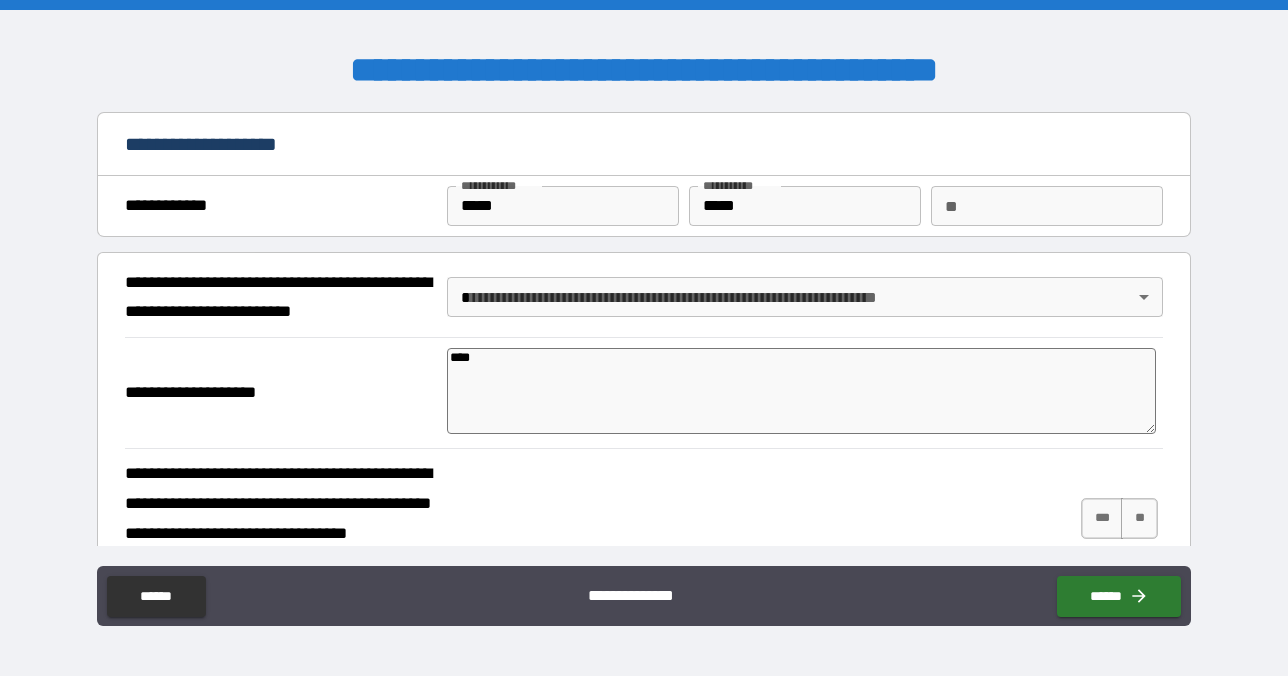 type on "*" 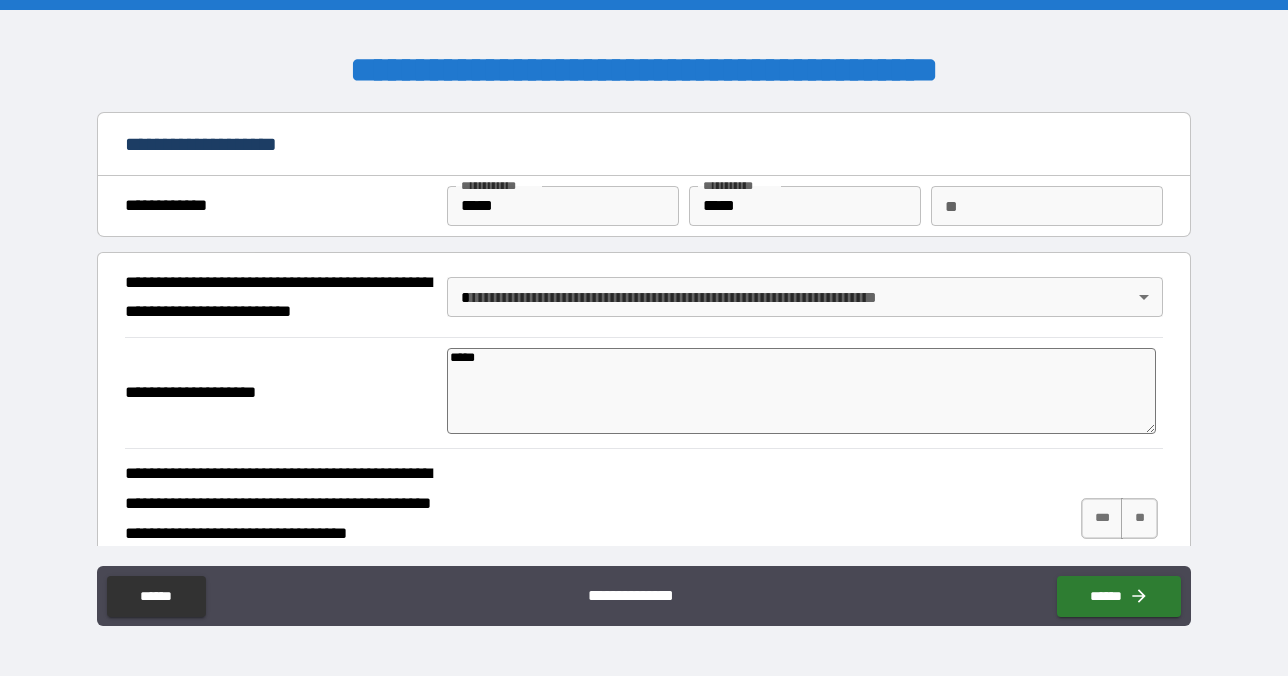 type on "*" 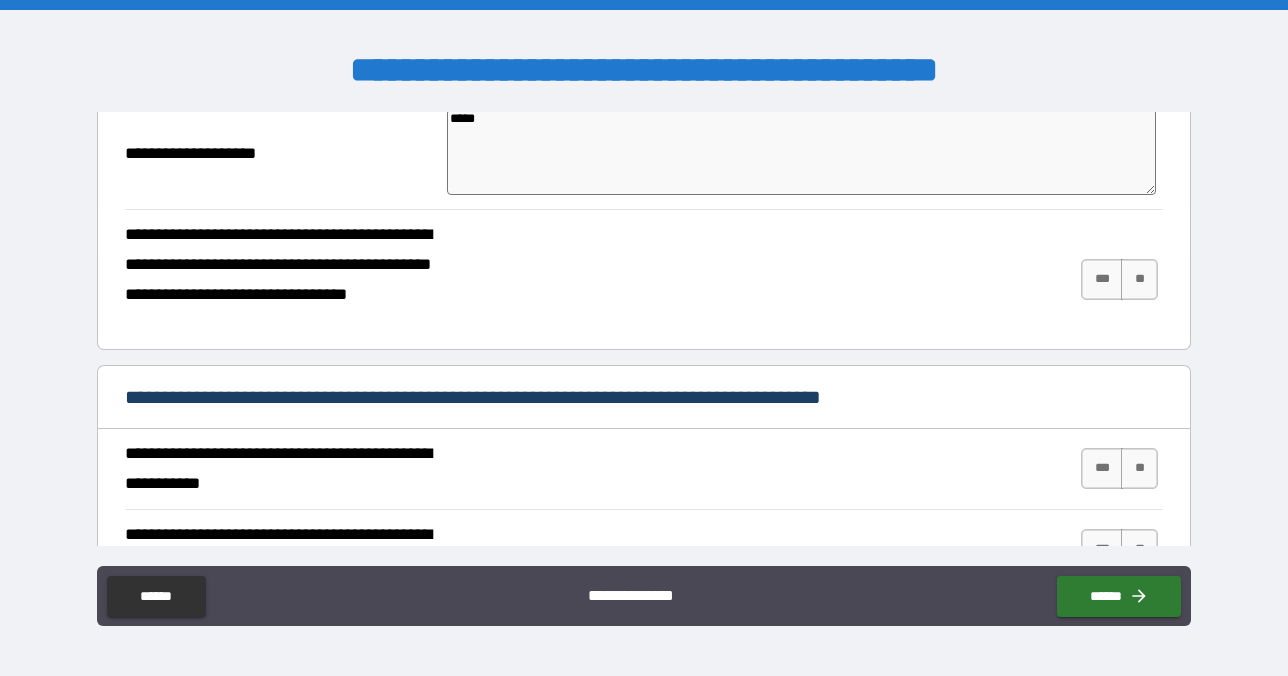 scroll, scrollTop: 244, scrollLeft: 0, axis: vertical 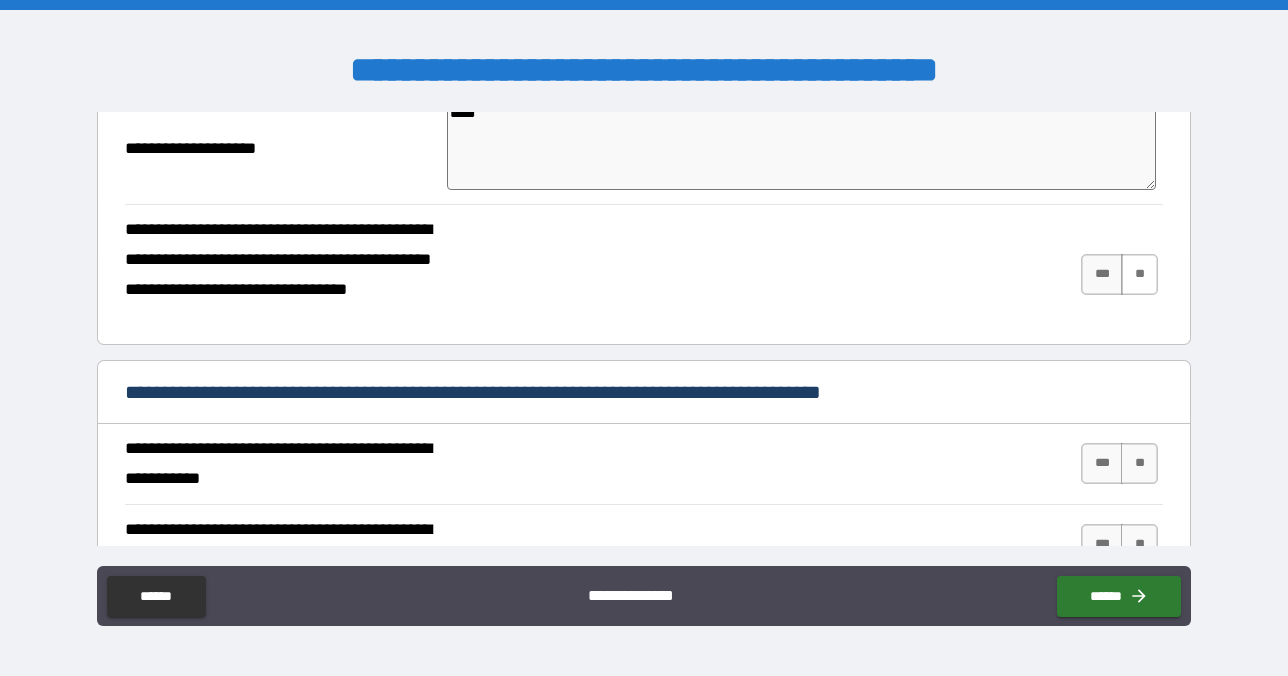 type on "*****" 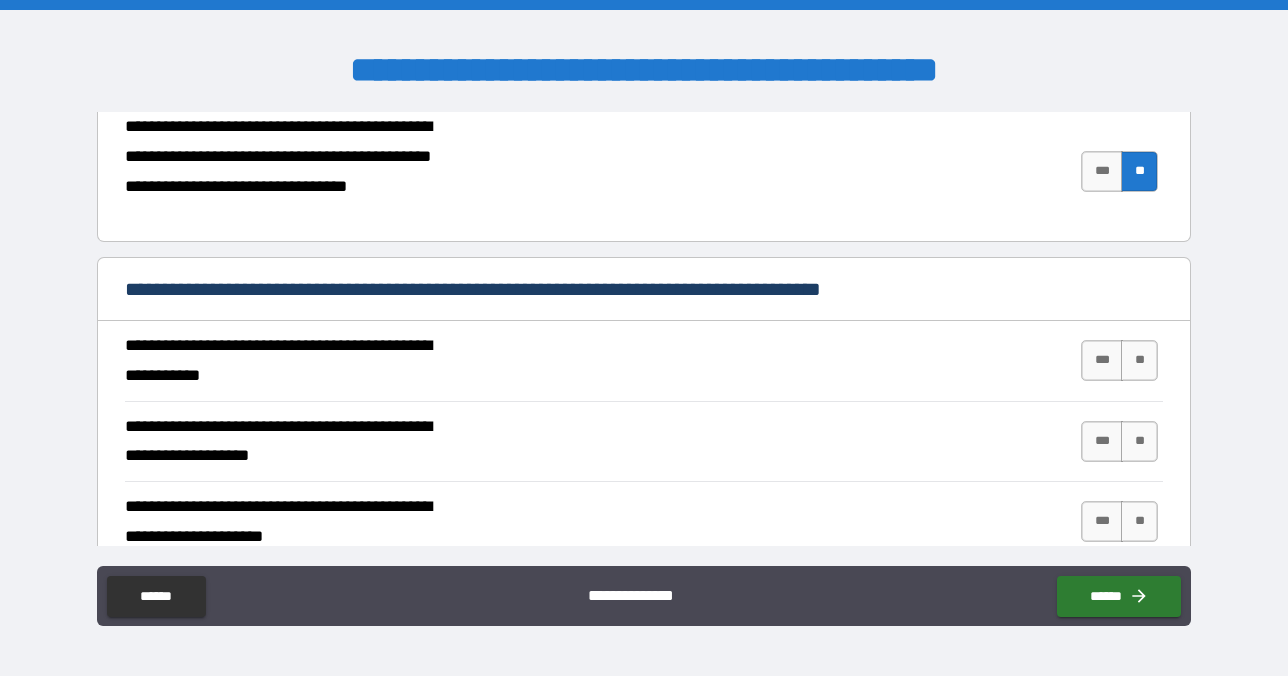 scroll, scrollTop: 348, scrollLeft: 0, axis: vertical 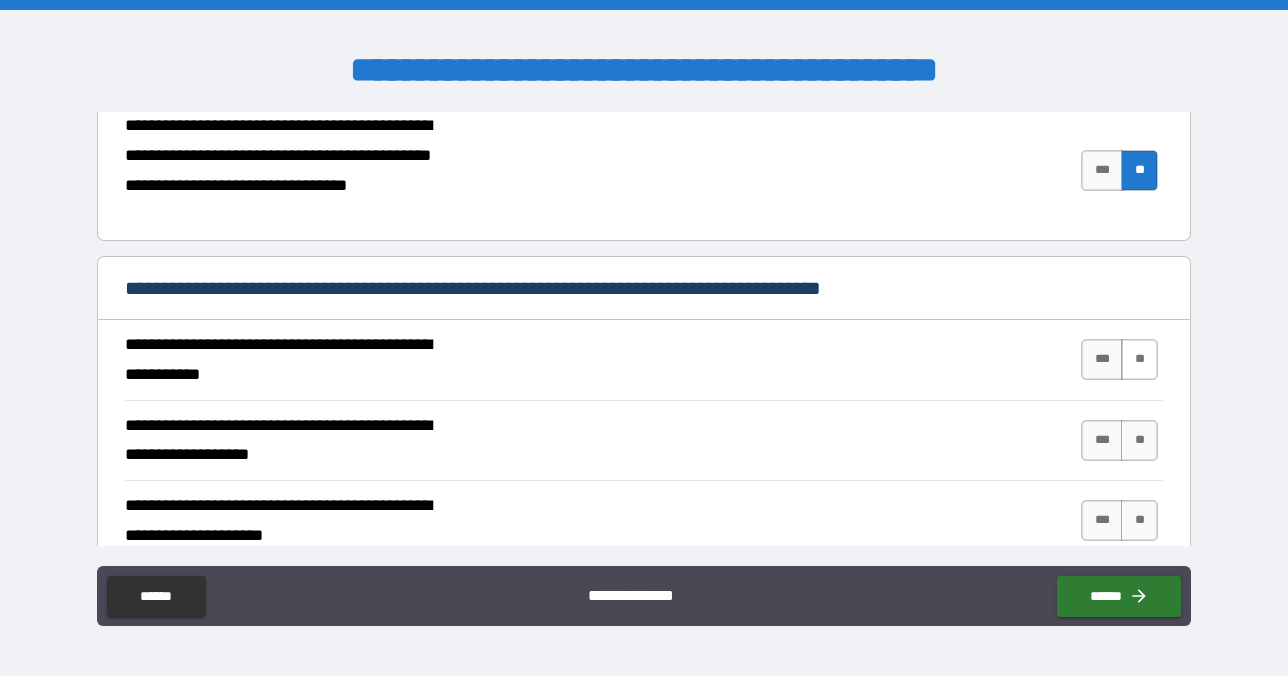 click on "**" at bounding box center [1139, 359] 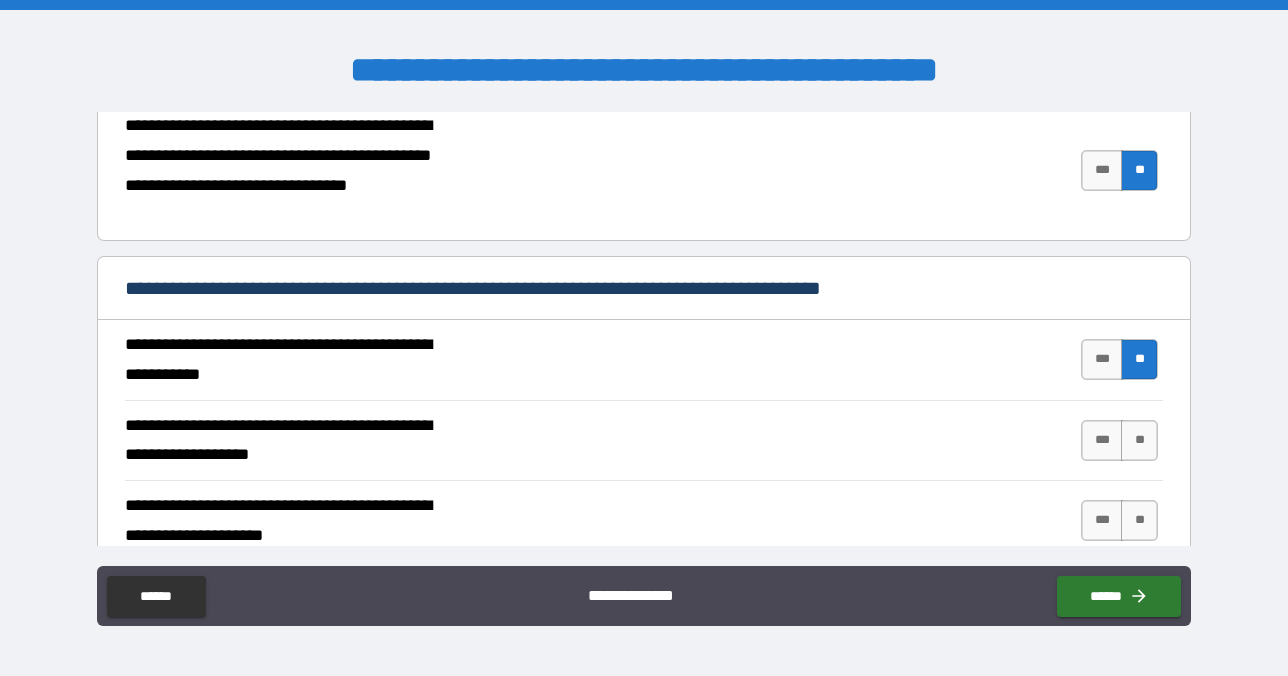 type on "*" 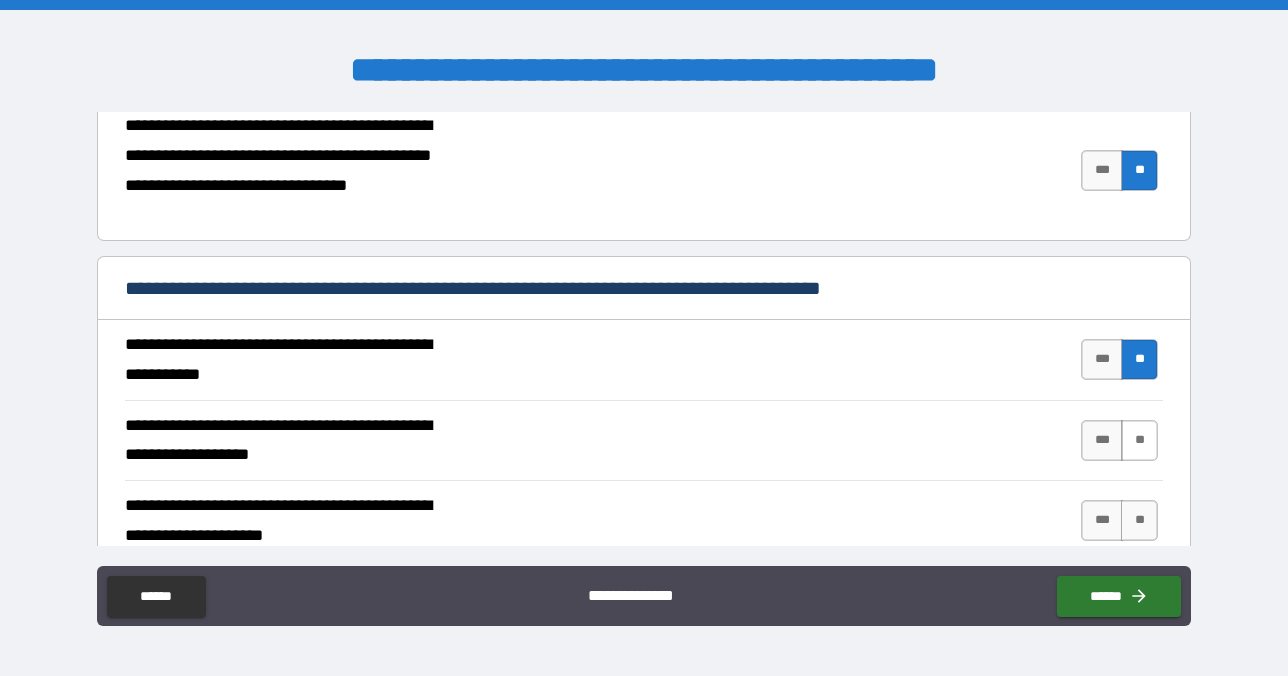 click on "**" at bounding box center [1139, 440] 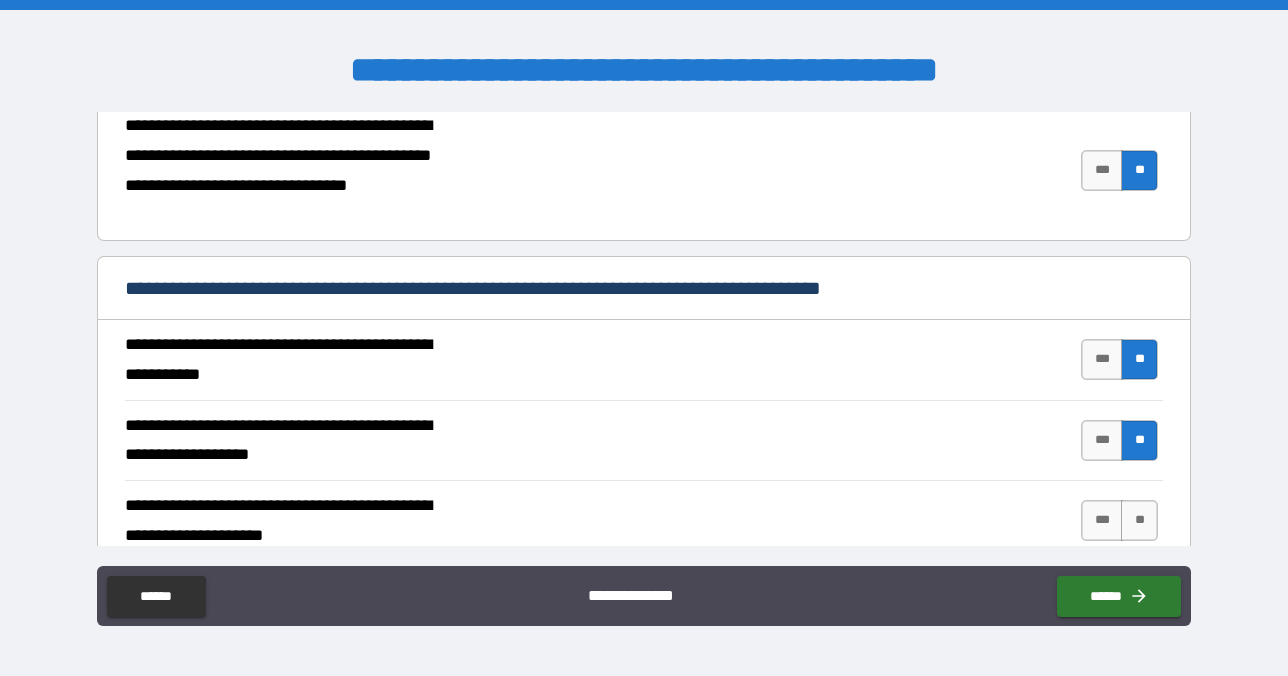 type on "*" 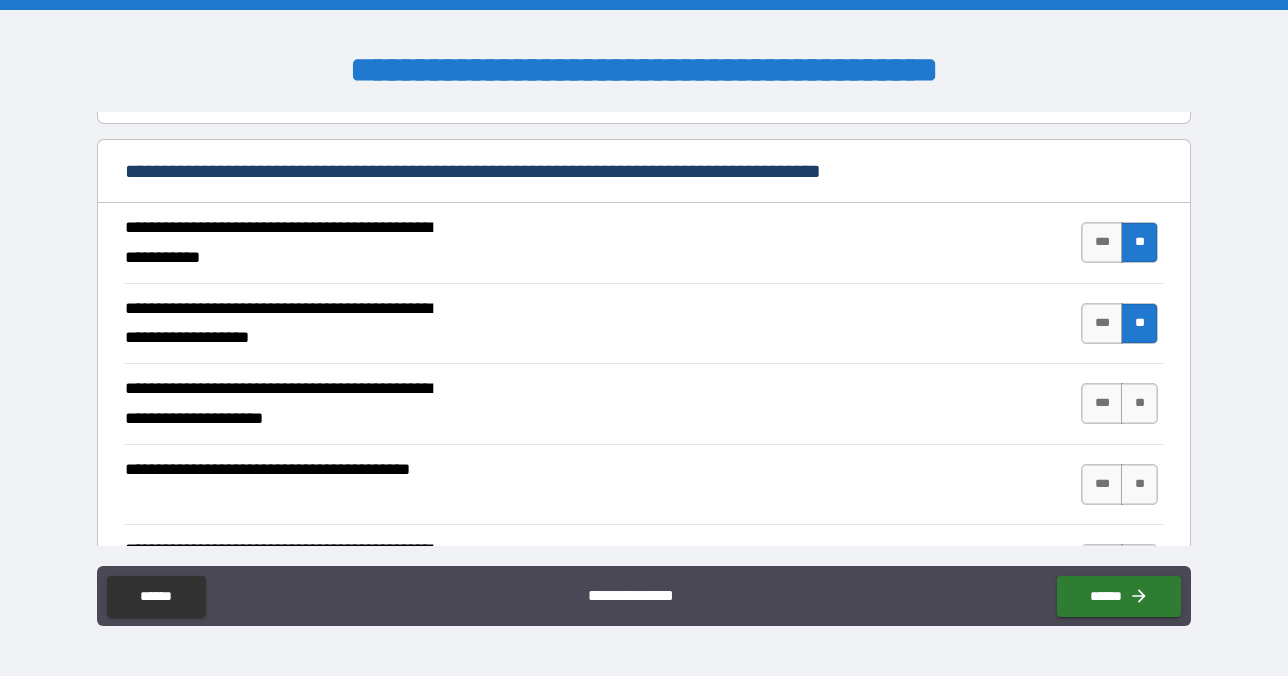 scroll, scrollTop: 468, scrollLeft: 0, axis: vertical 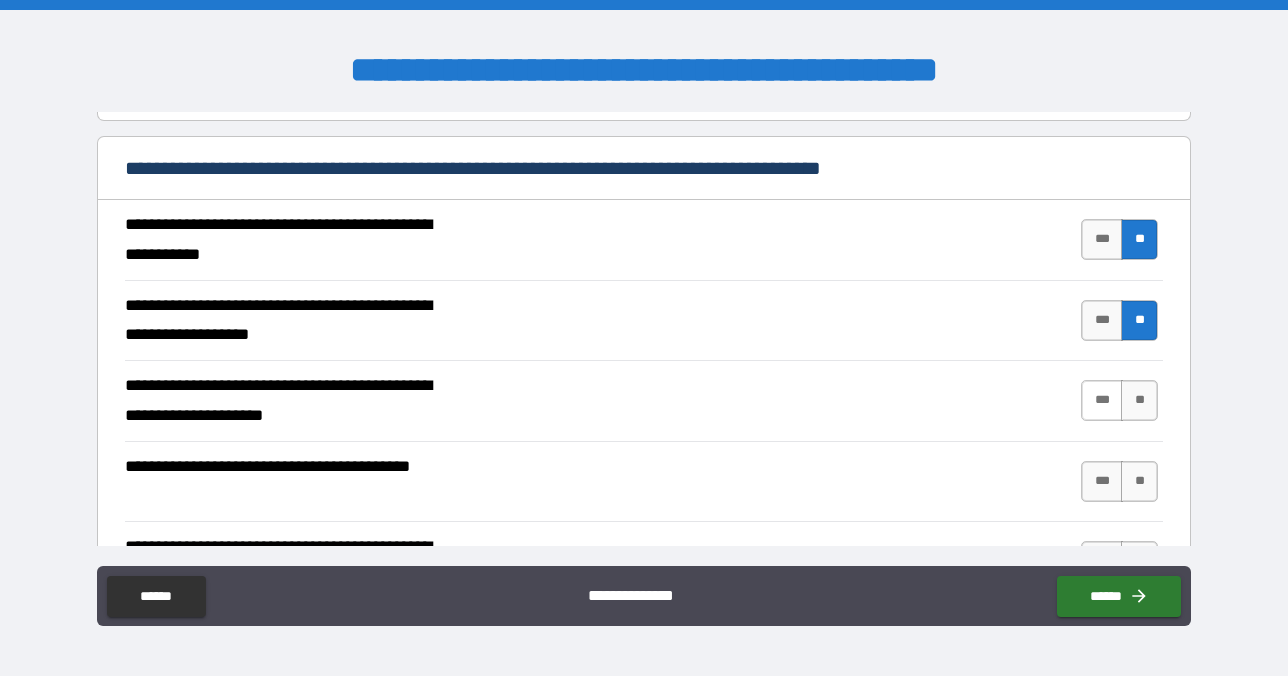 click on "***" at bounding box center [1102, 400] 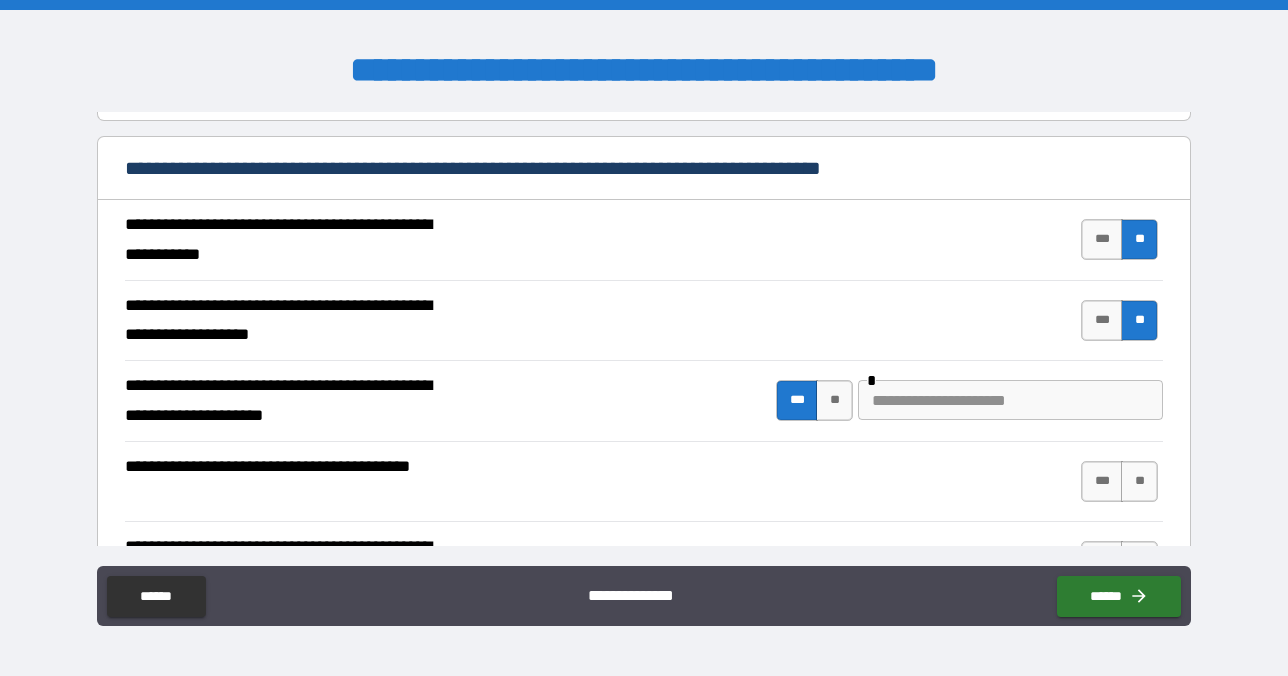 type on "*" 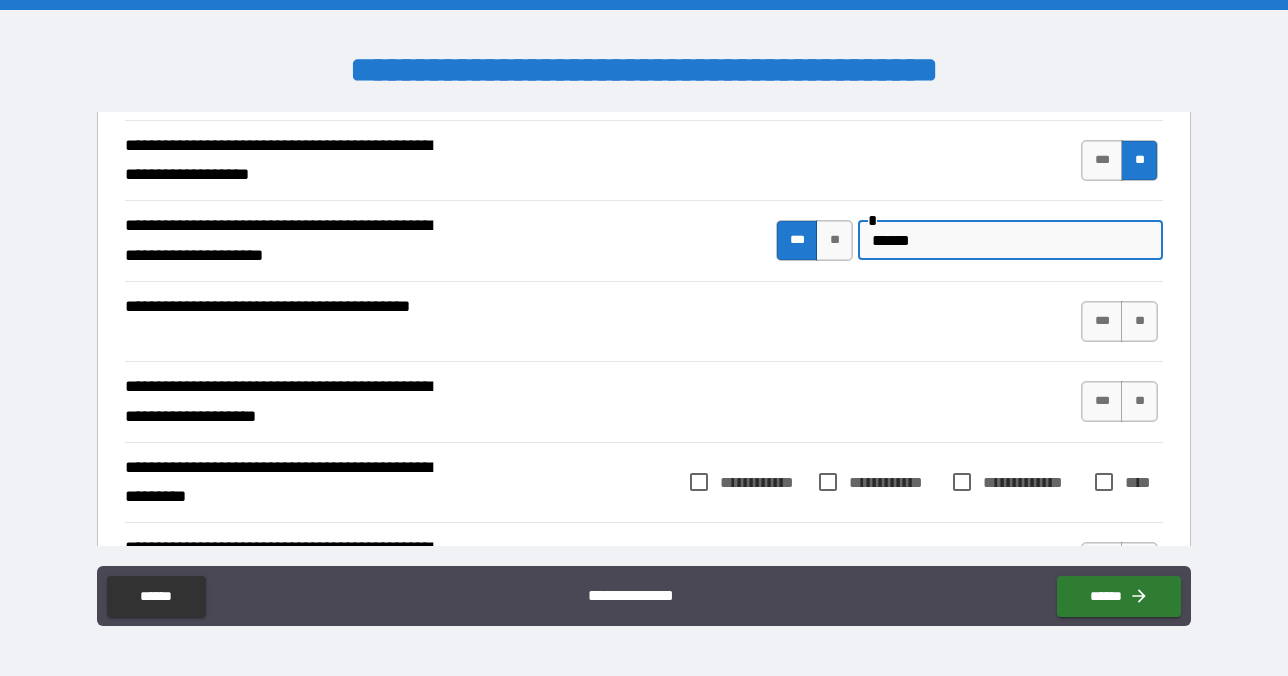scroll, scrollTop: 662, scrollLeft: 0, axis: vertical 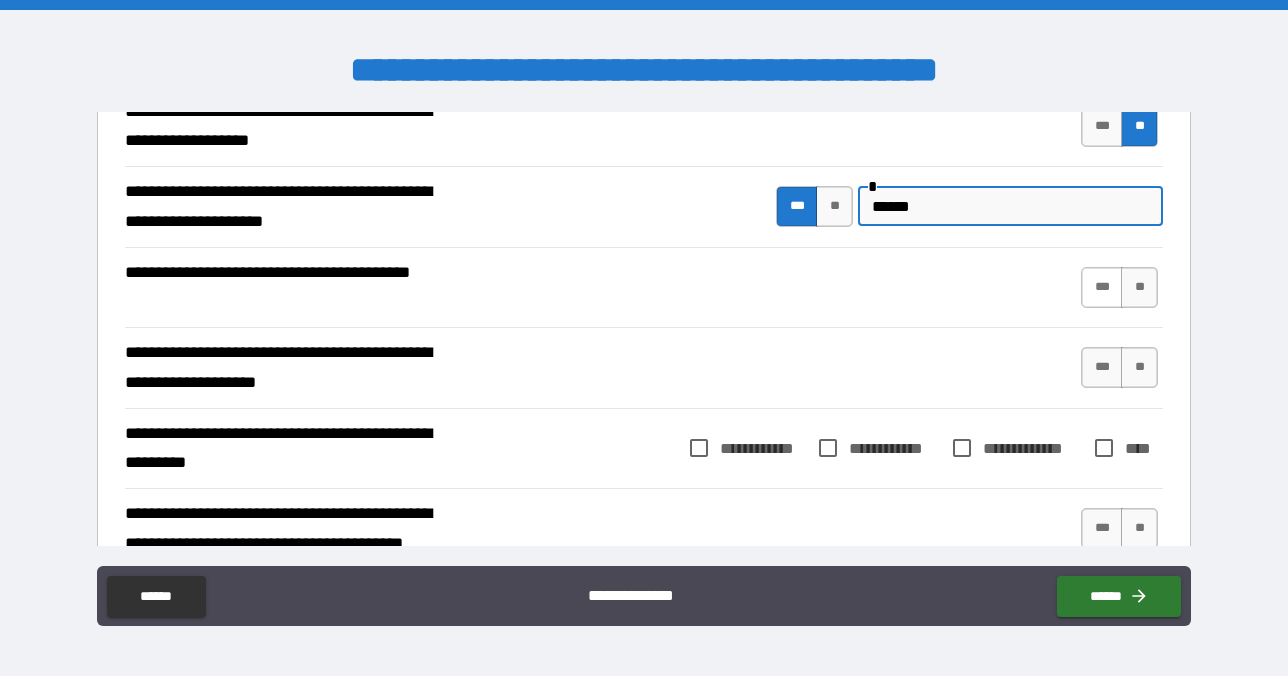 type on "******" 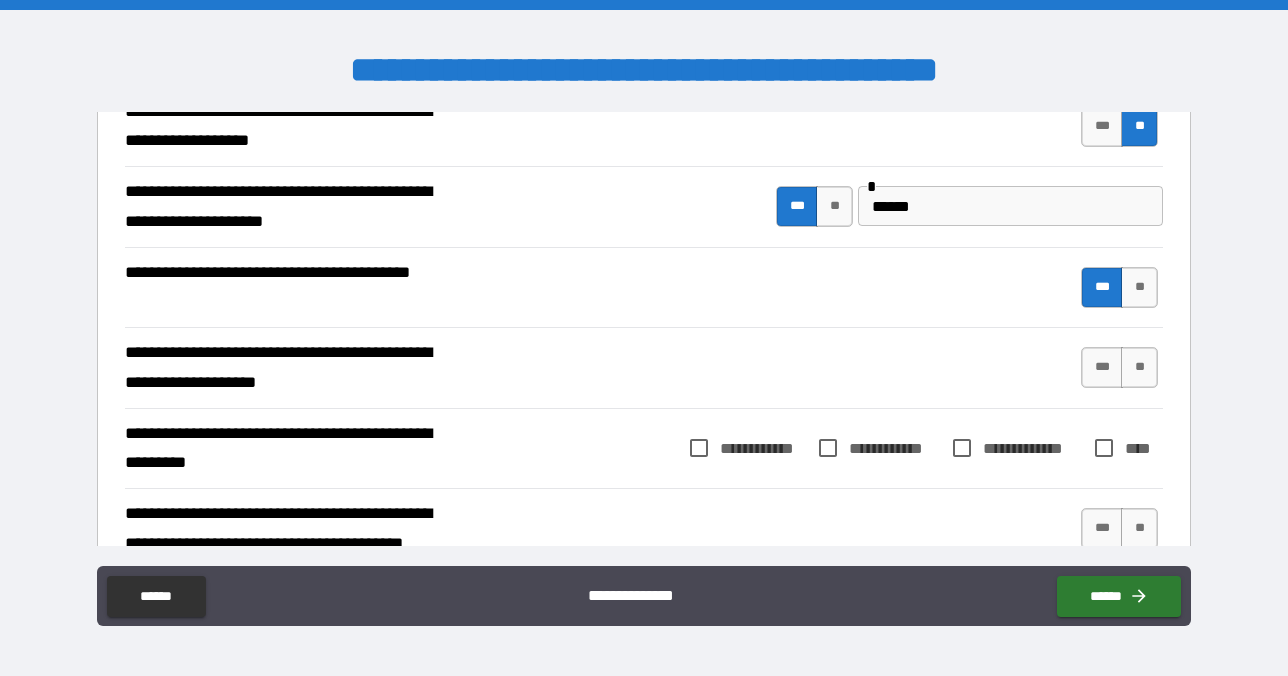 type on "*" 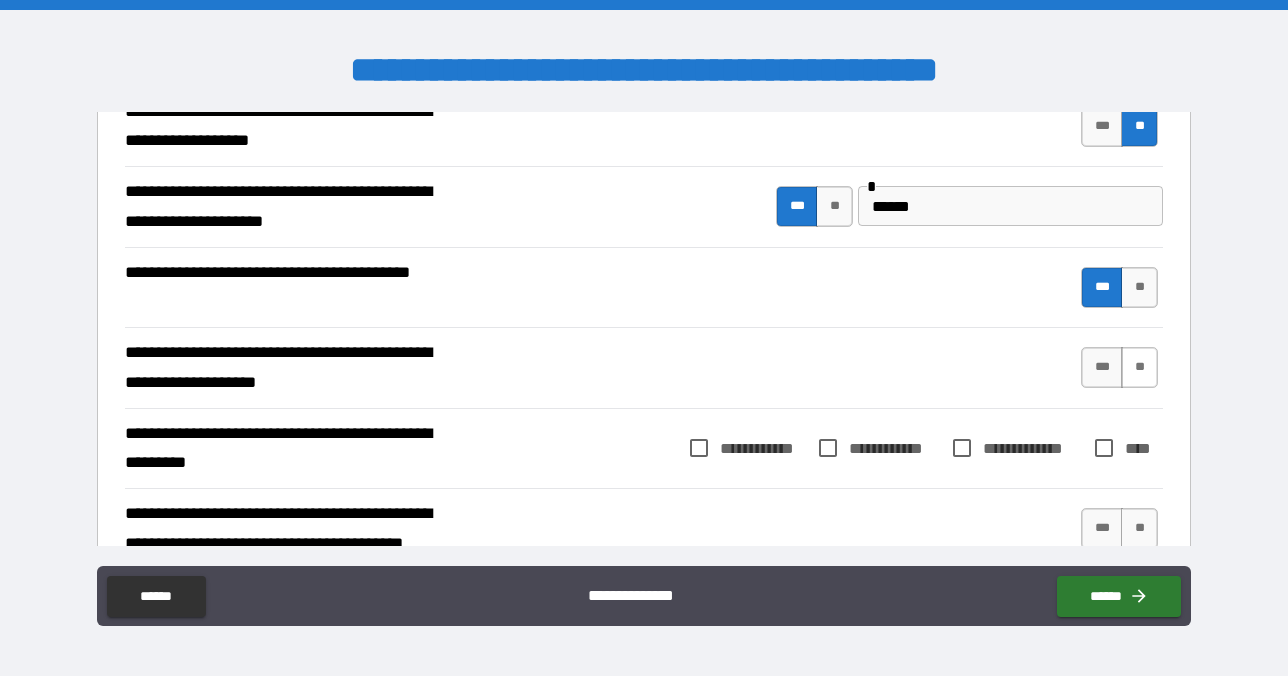 click on "**" at bounding box center (1139, 367) 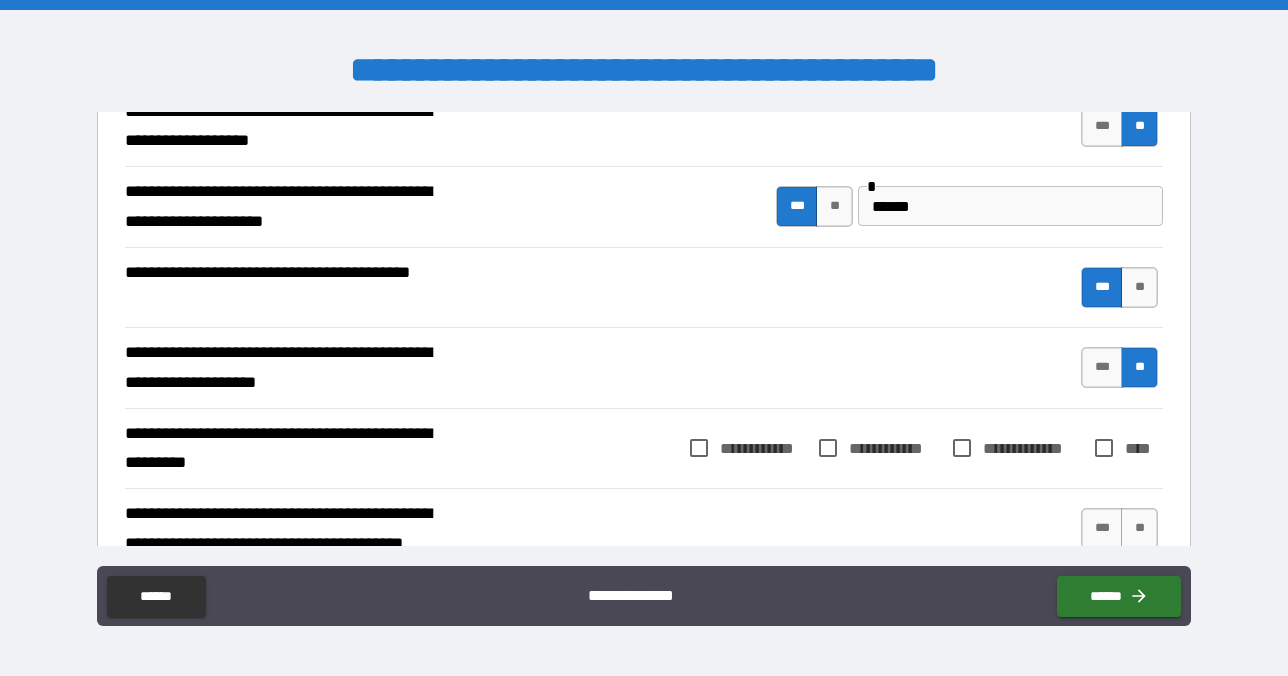 type on "*" 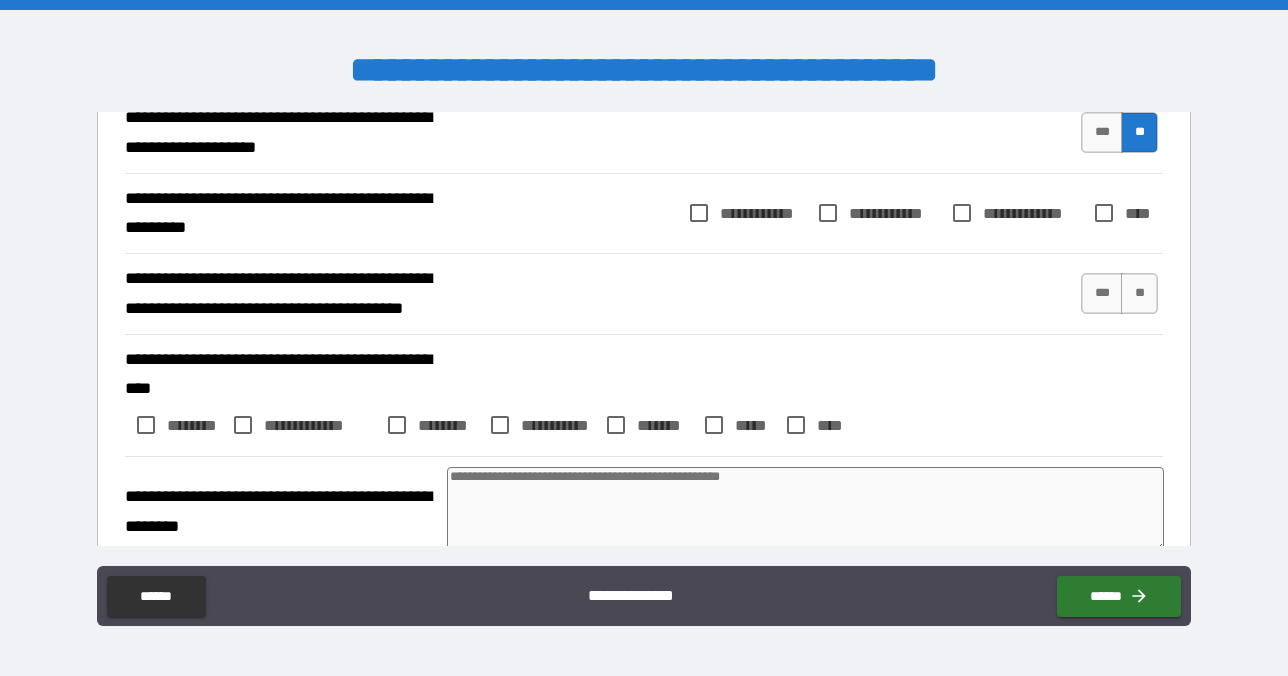 scroll, scrollTop: 901, scrollLeft: 0, axis: vertical 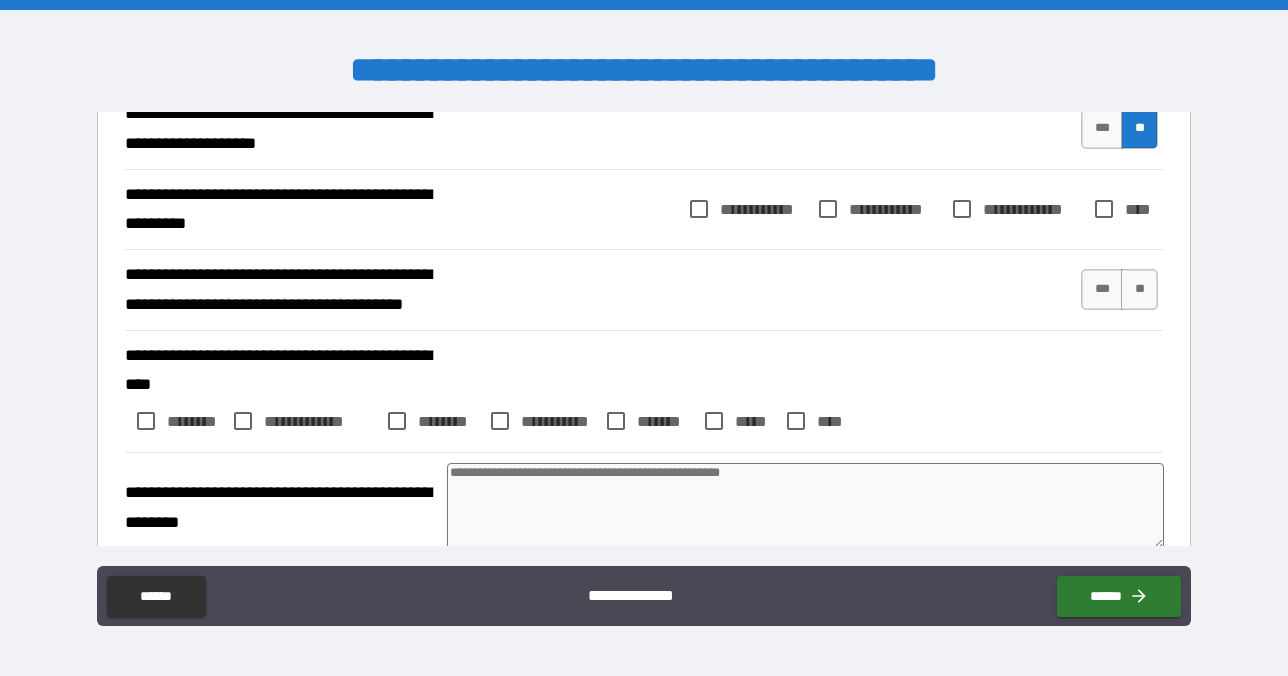 type on "*" 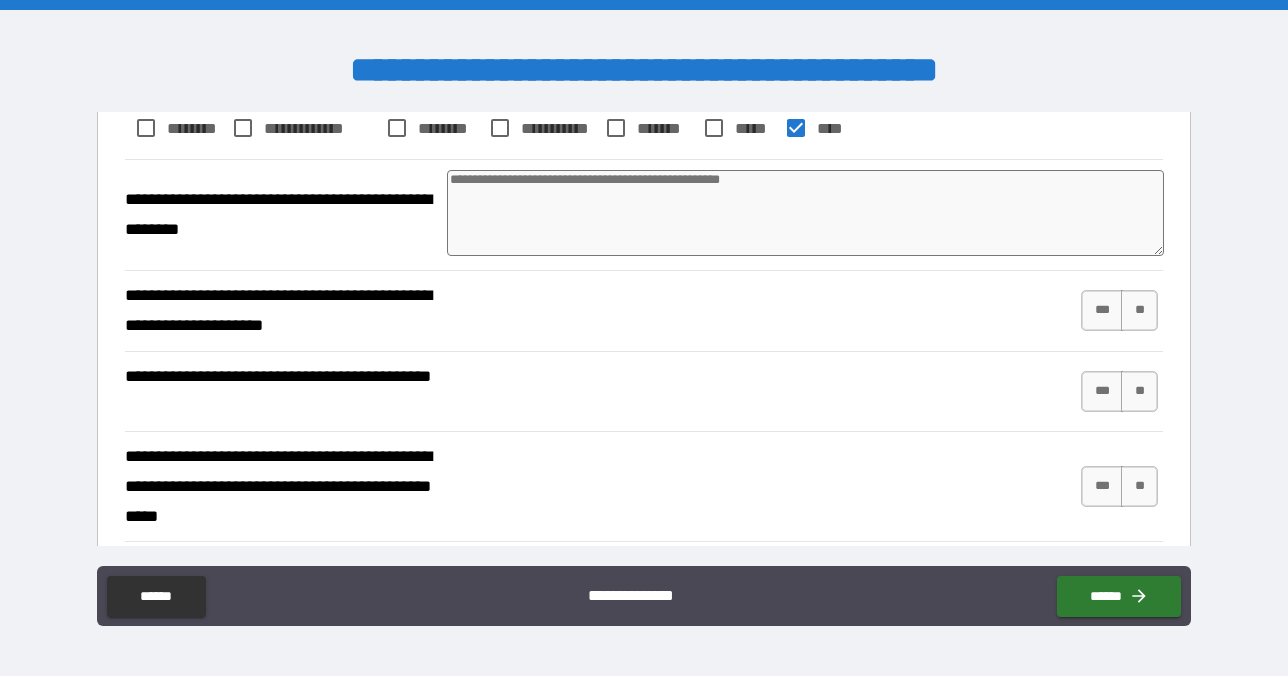 scroll, scrollTop: 1196, scrollLeft: 0, axis: vertical 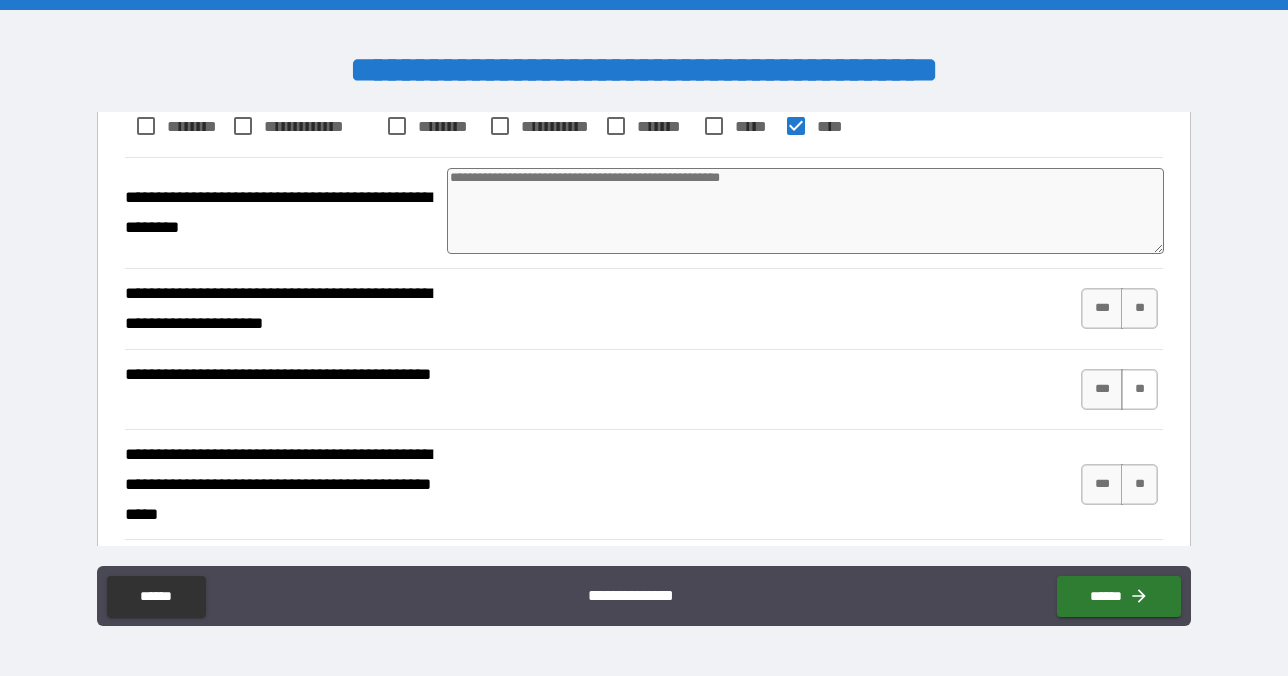click on "**" at bounding box center (1139, 389) 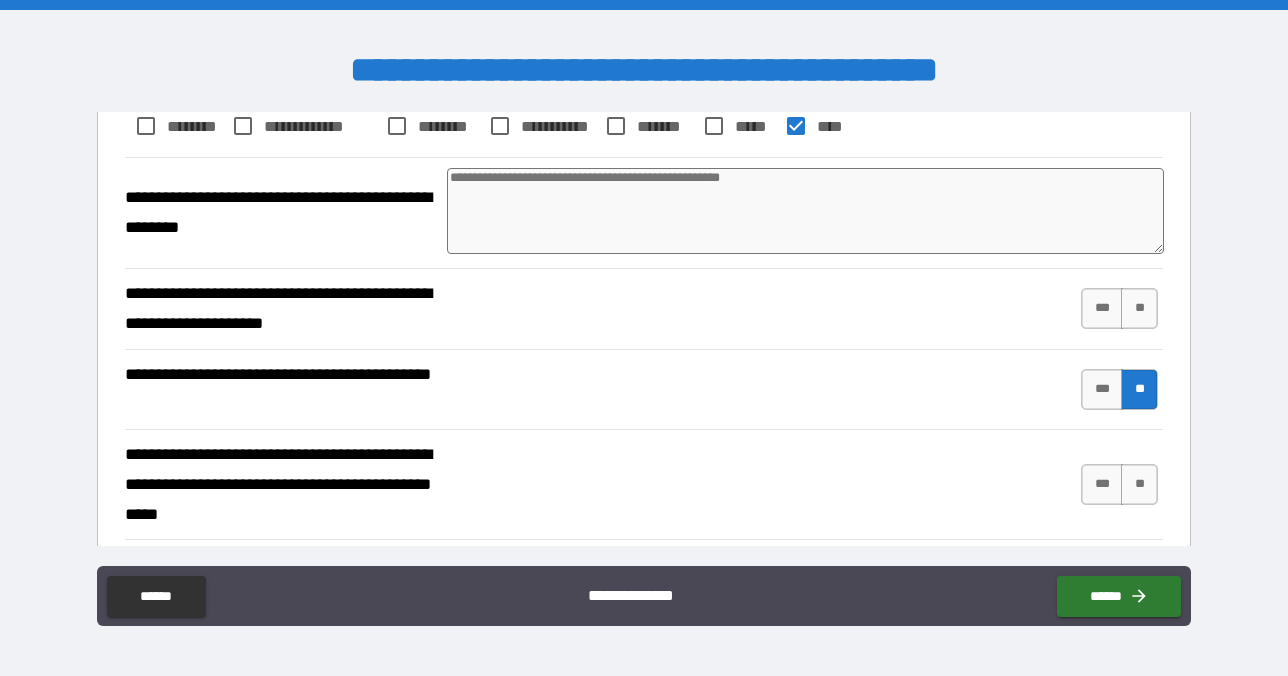 type on "*" 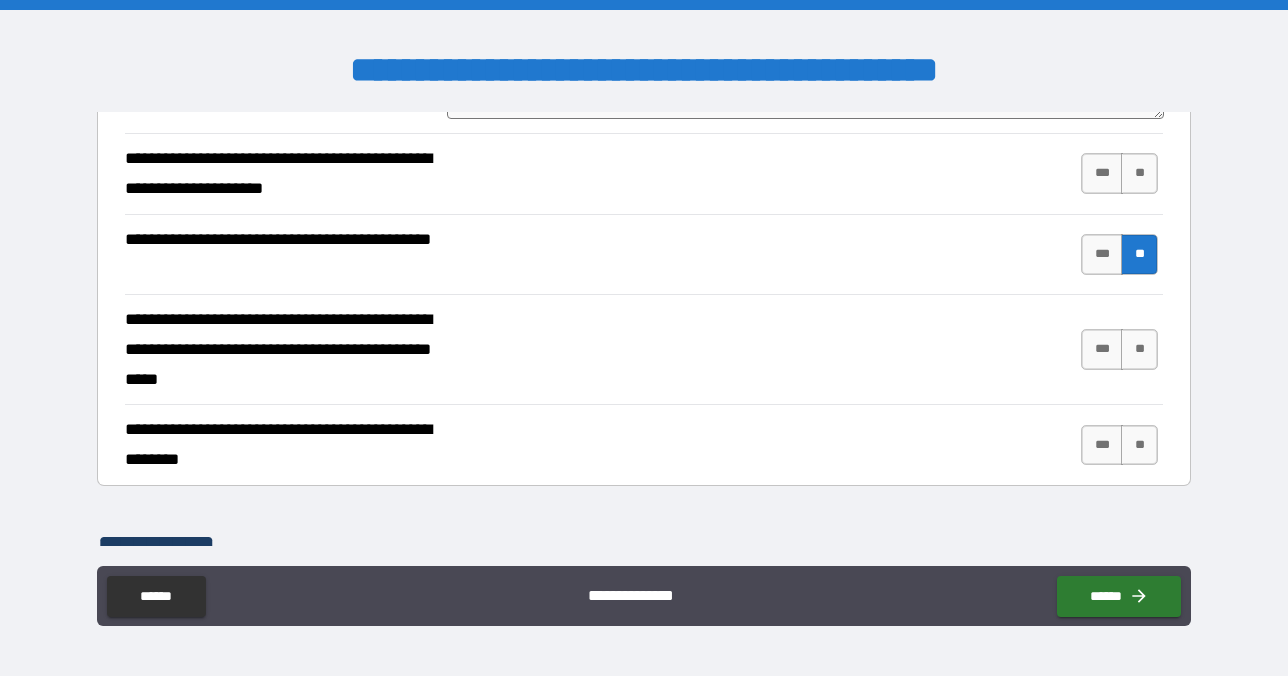 scroll, scrollTop: 1335, scrollLeft: 0, axis: vertical 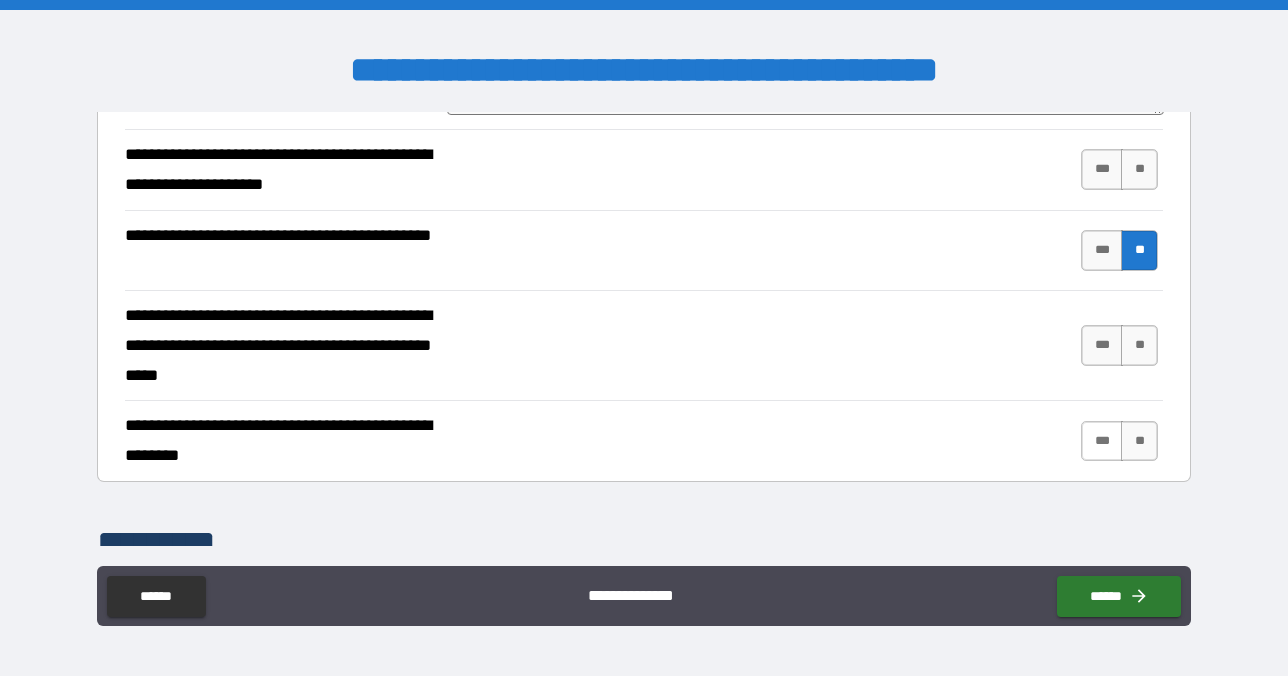 click on "***" at bounding box center [1102, 441] 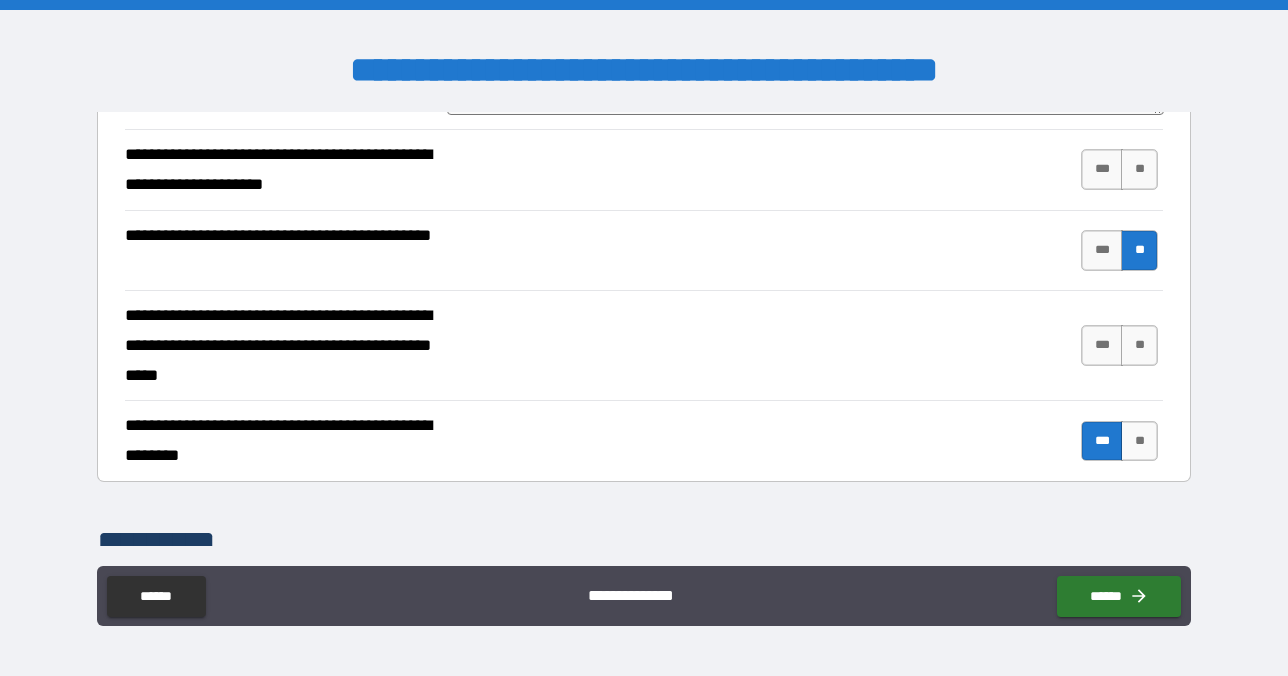 type on "*" 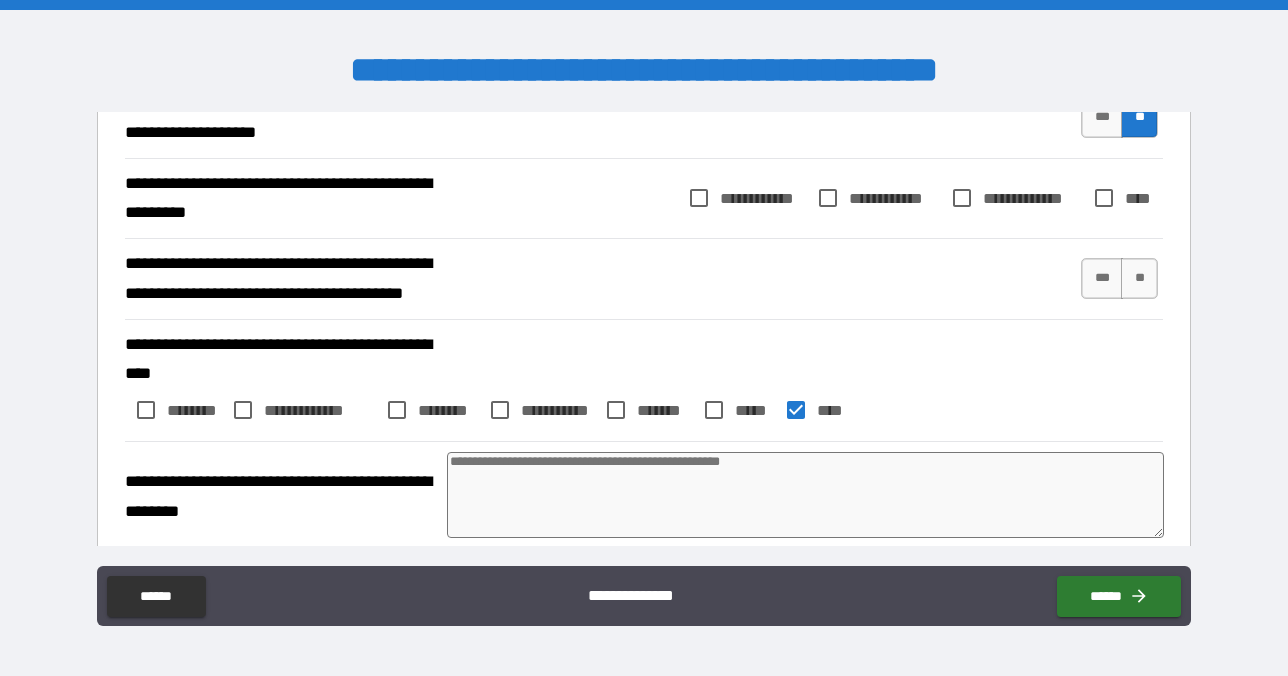 scroll, scrollTop: 911, scrollLeft: 0, axis: vertical 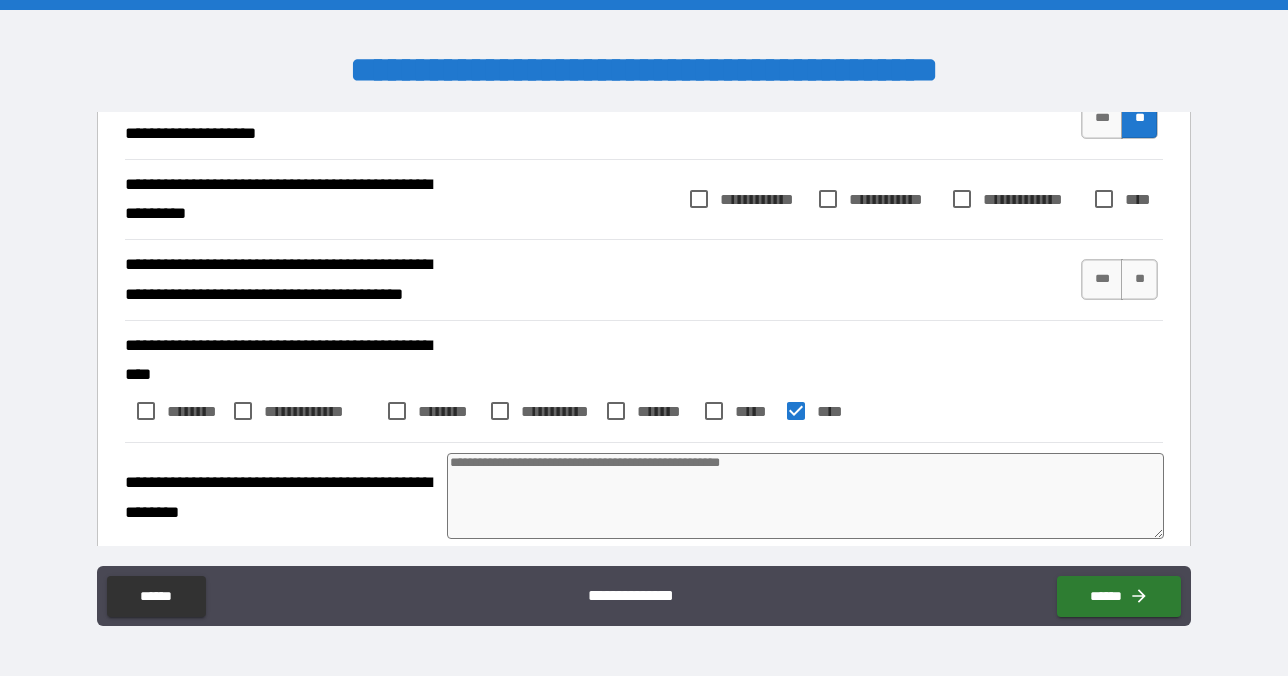 click at bounding box center [805, 496] 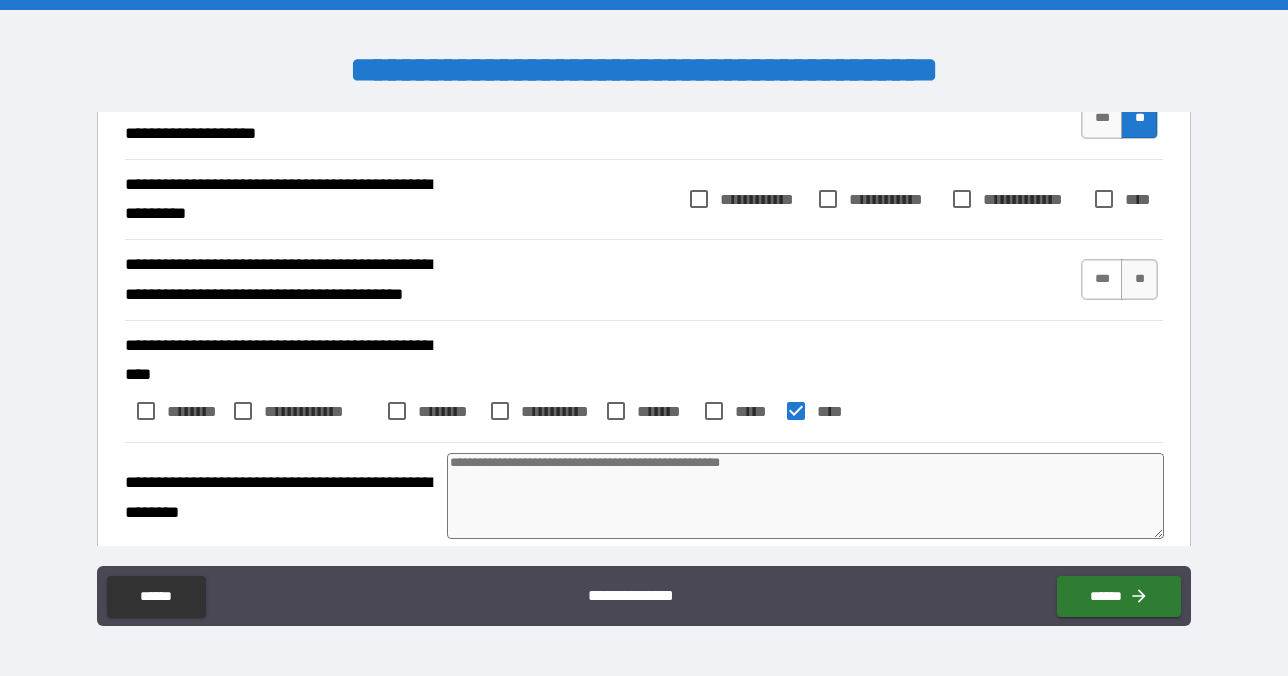 click on "***" at bounding box center [1102, 279] 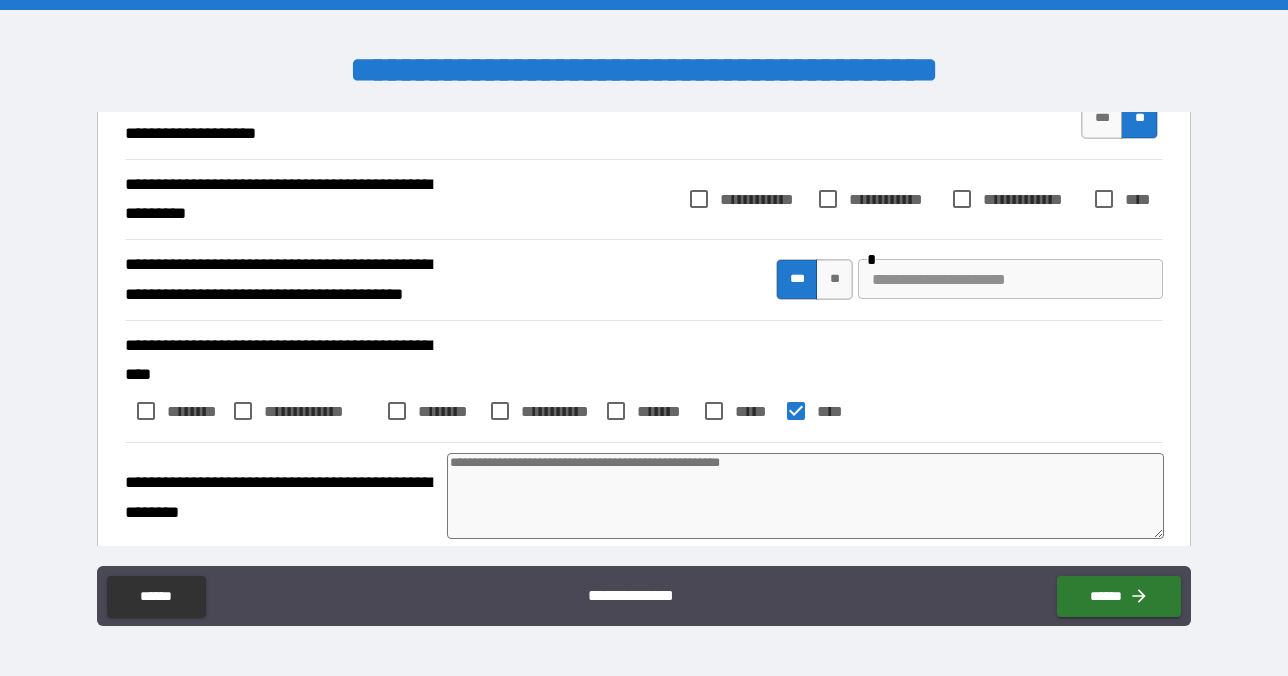 type on "*" 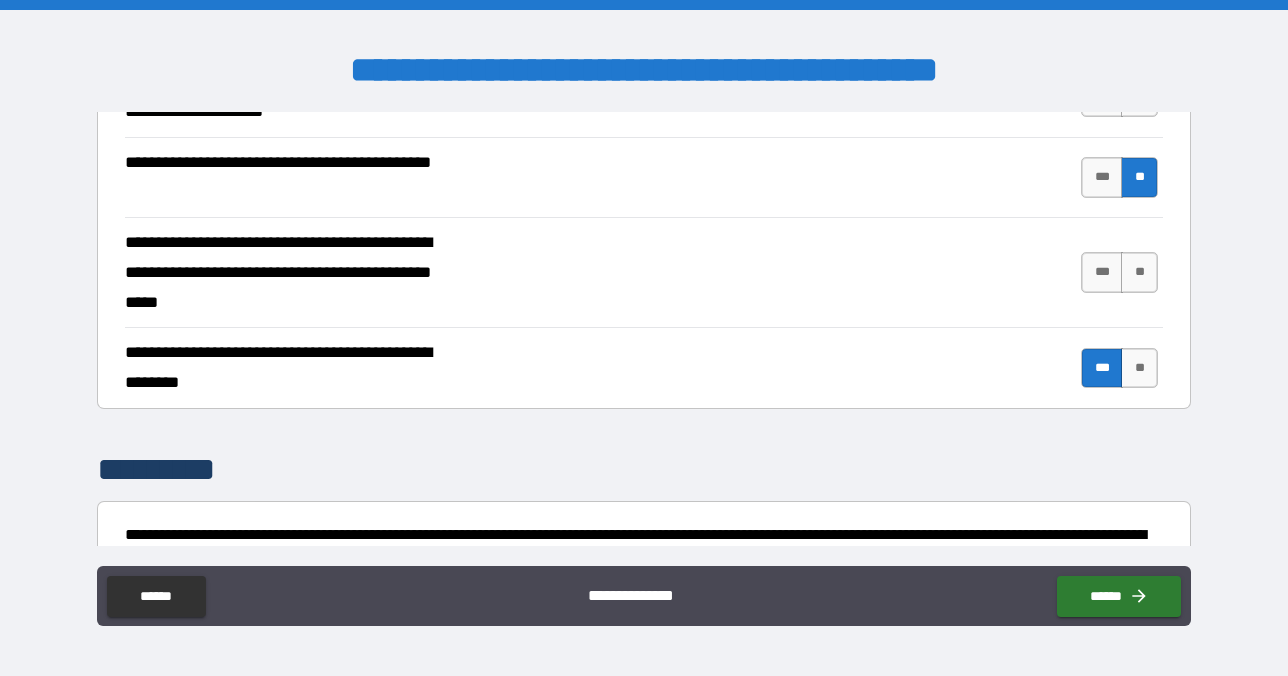 scroll, scrollTop: 1625, scrollLeft: 0, axis: vertical 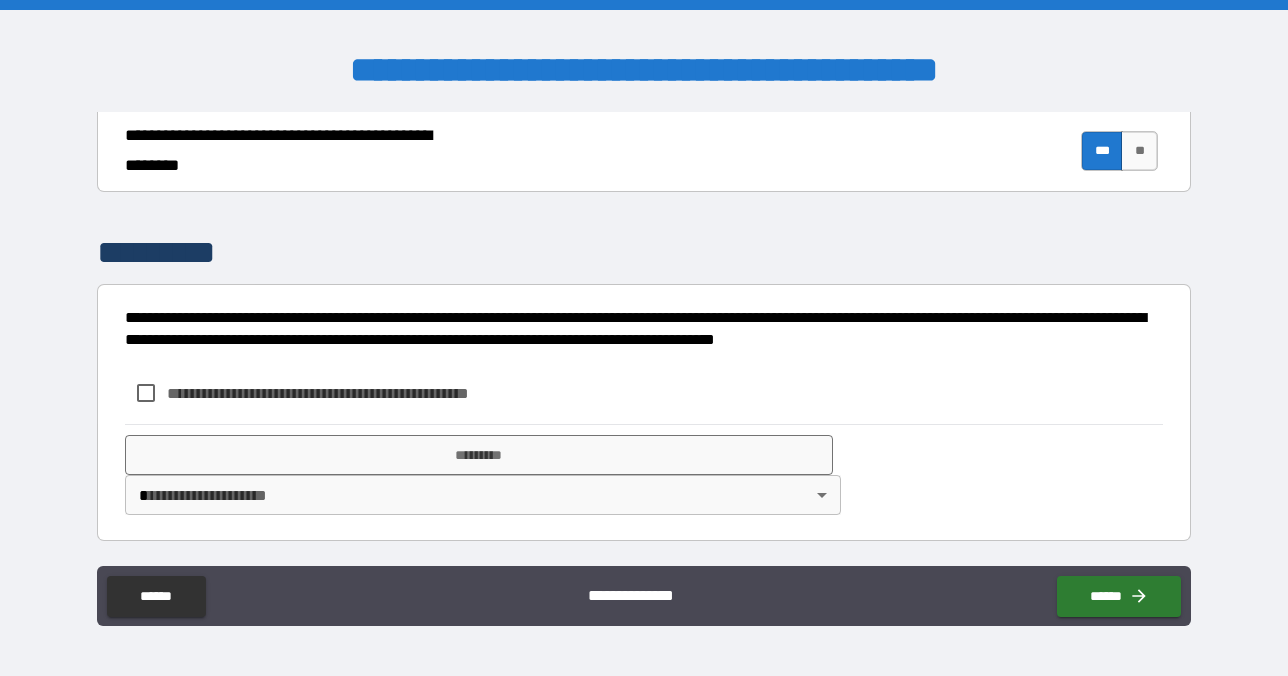 type on "**********" 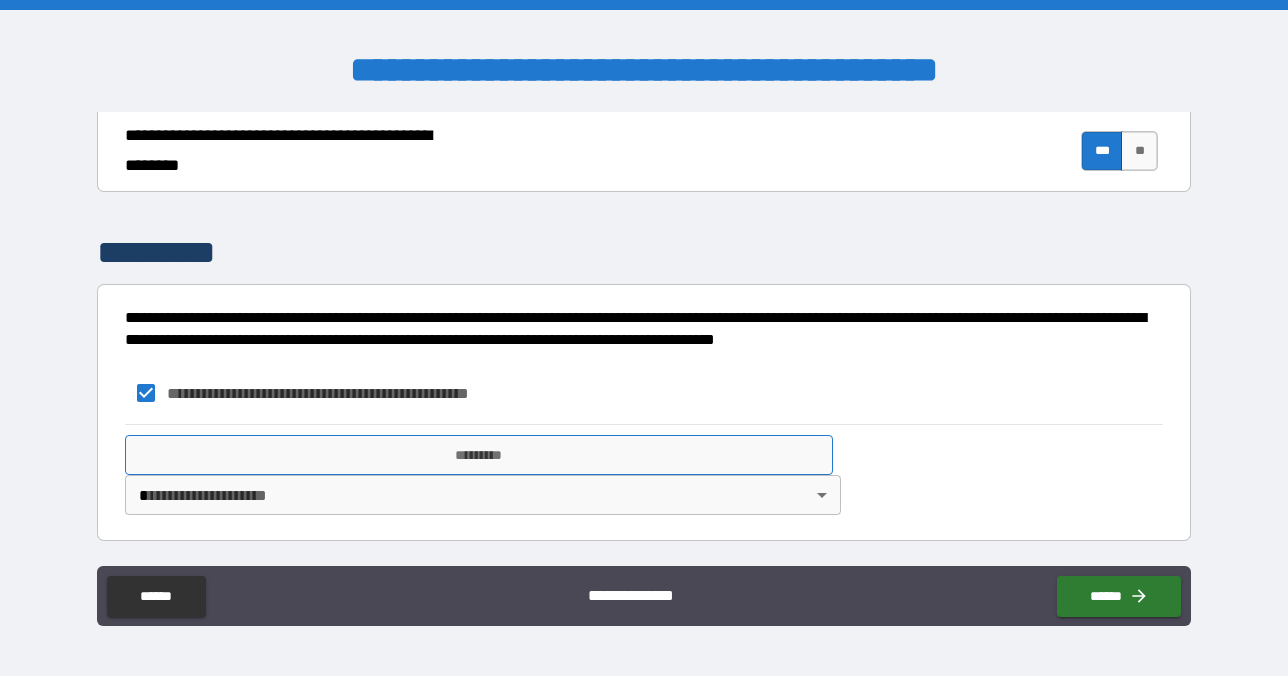 click on "*********" at bounding box center [479, 455] 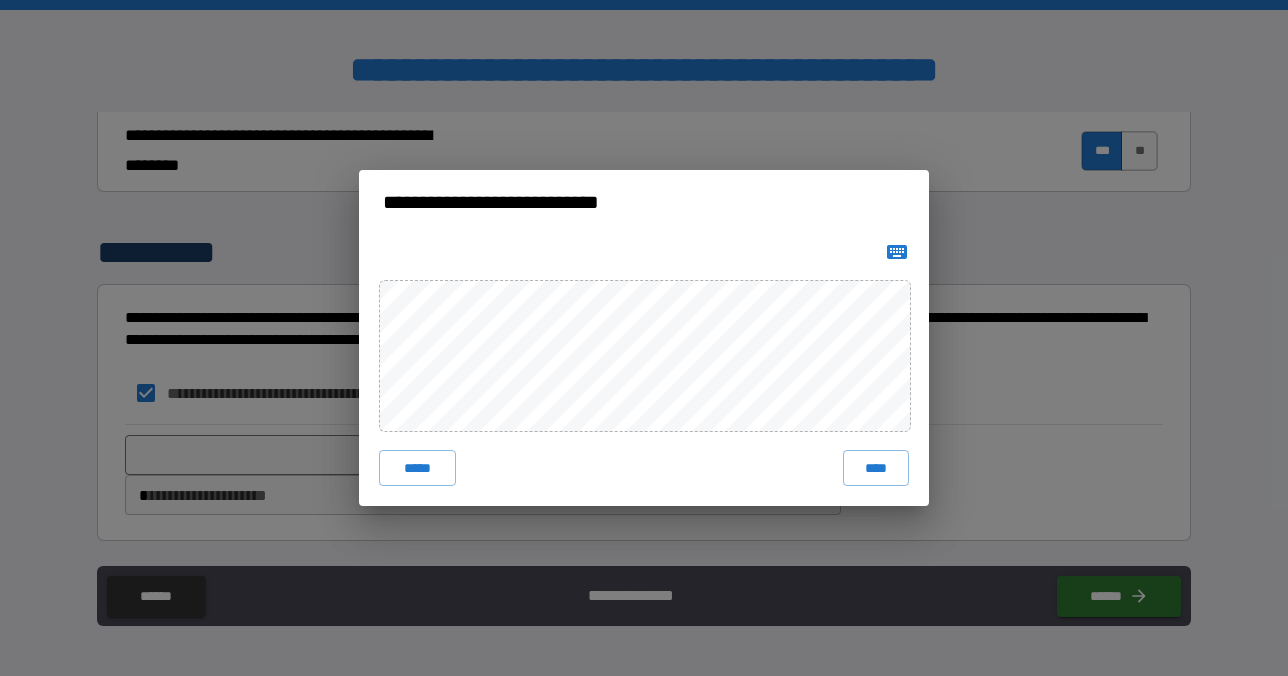 click on "***** ****" at bounding box center (644, 370) 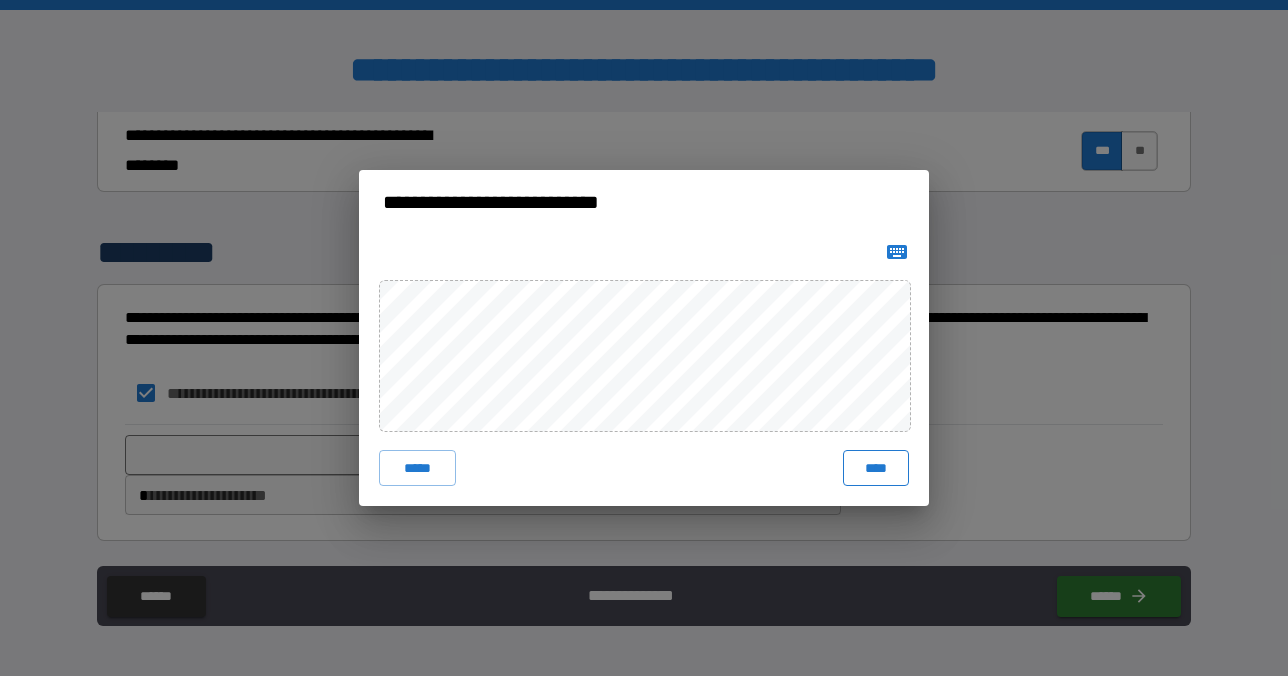 click on "****" at bounding box center (876, 468) 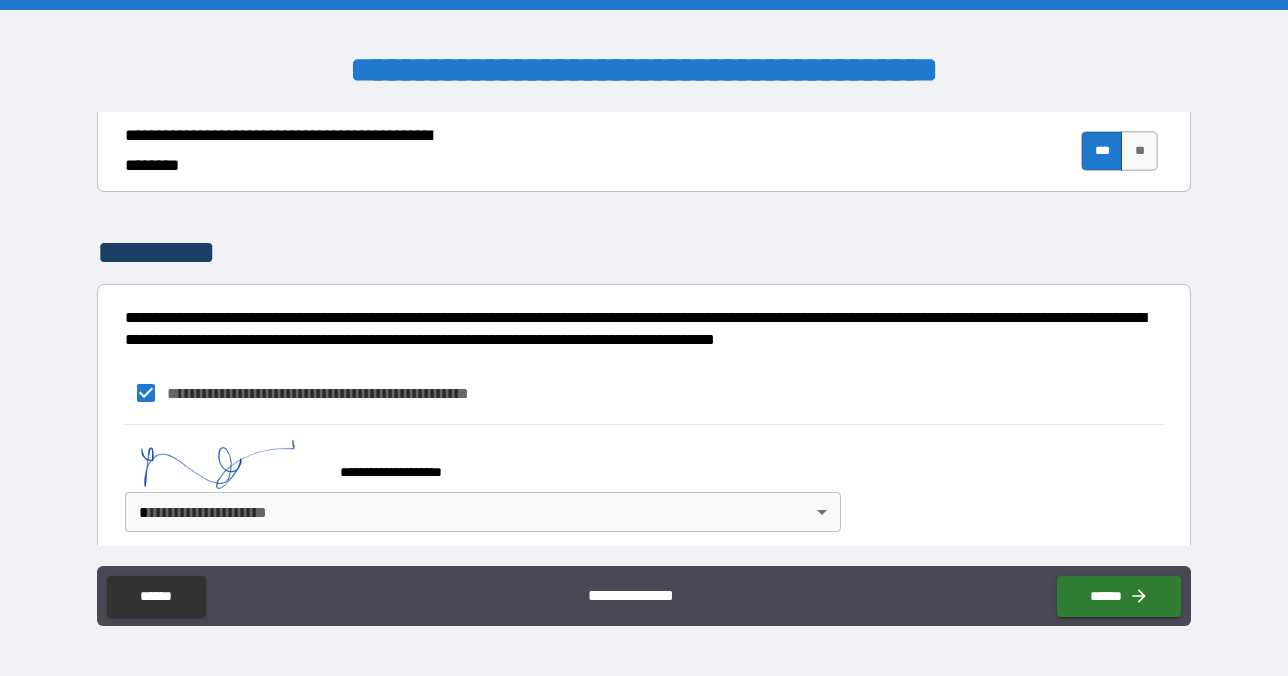 type on "*" 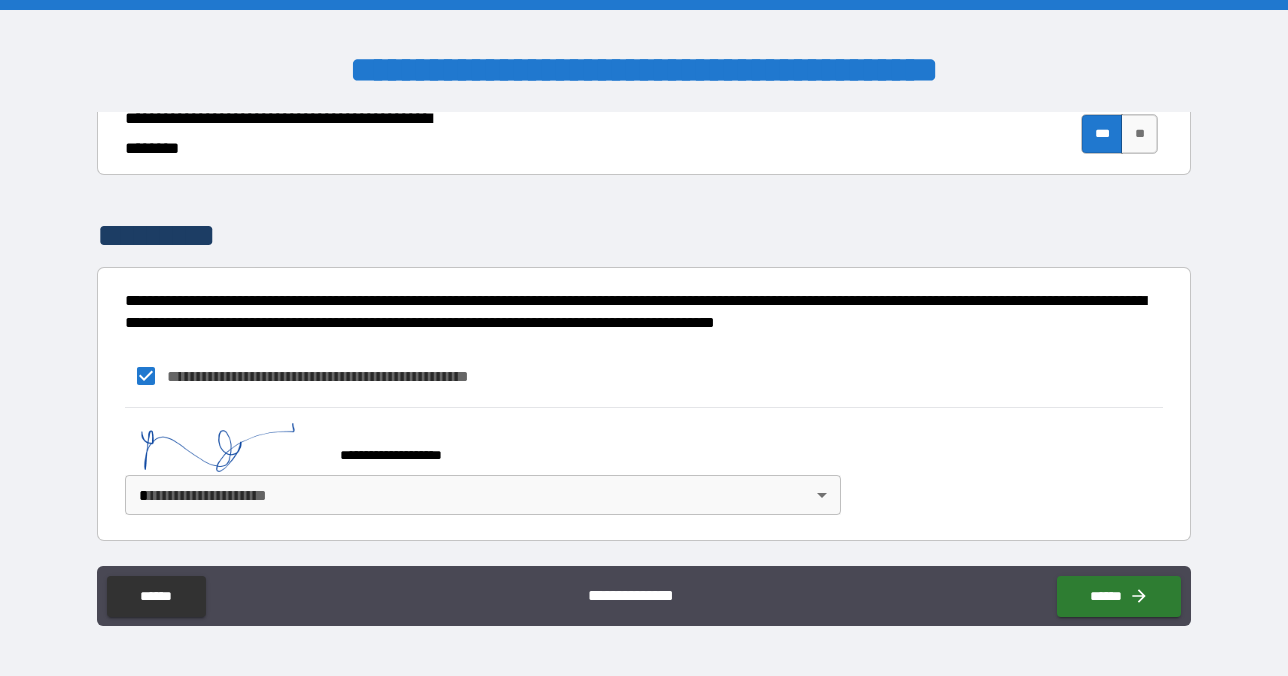 click on "**********" at bounding box center (644, 338) 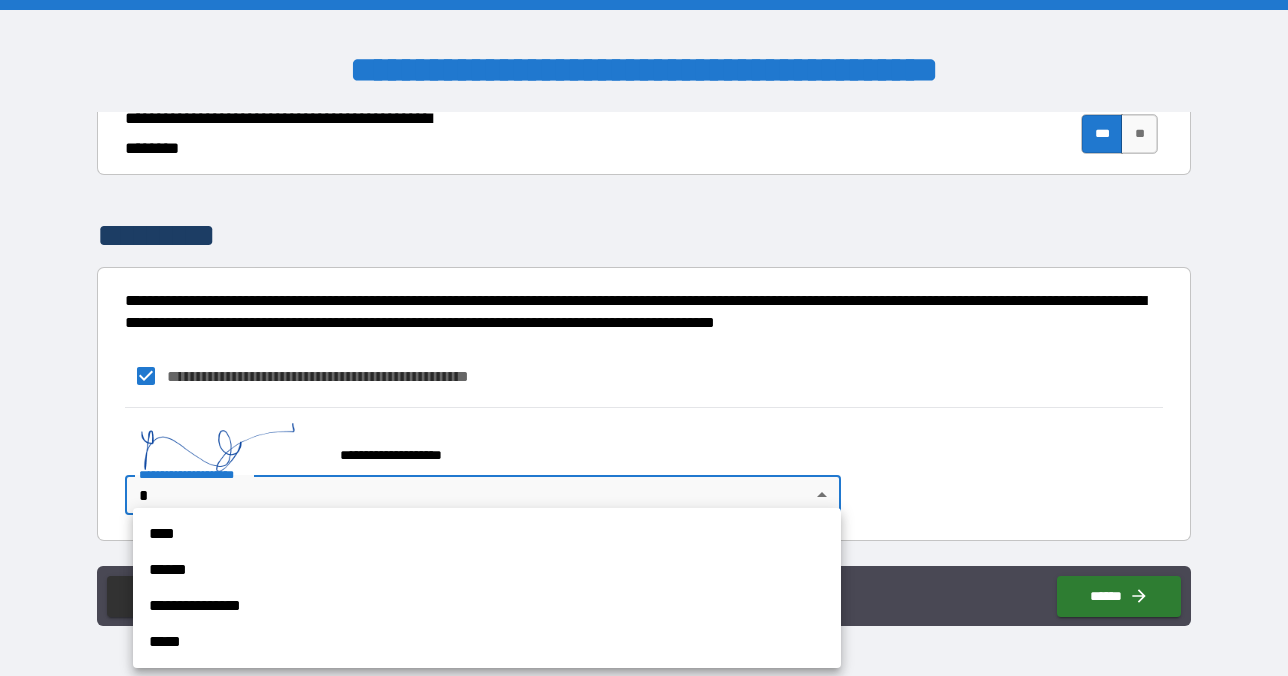 click on "**********" at bounding box center [487, 606] 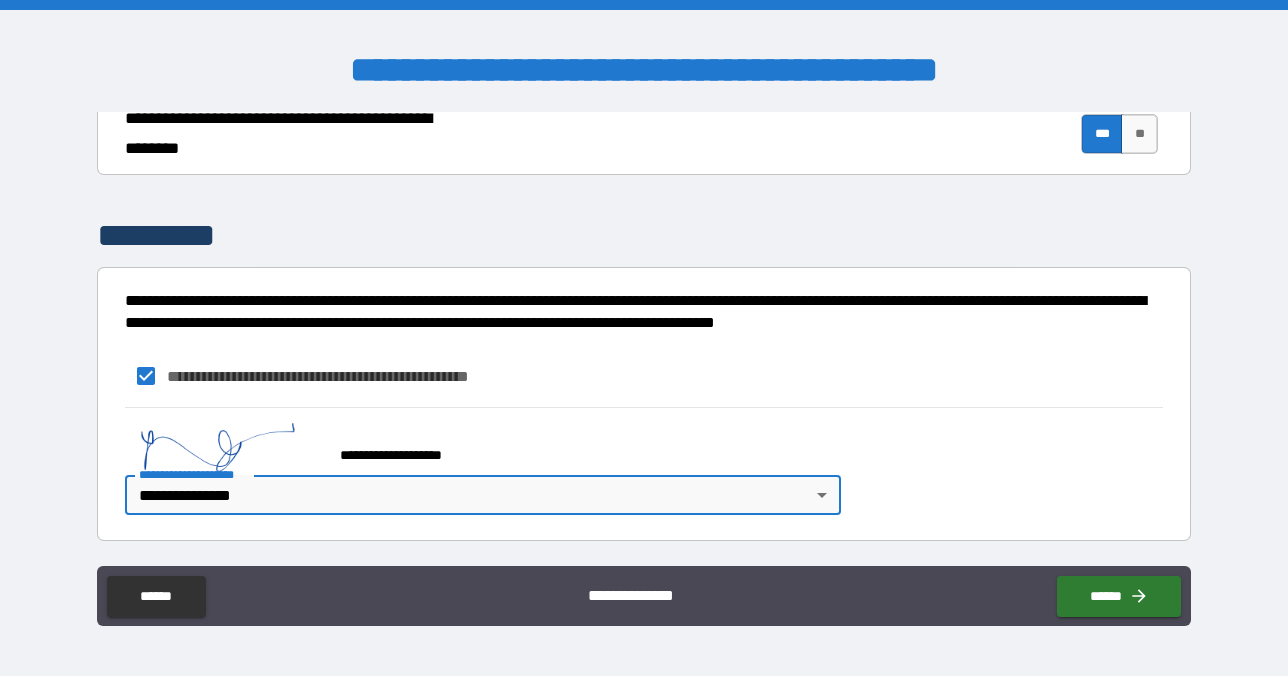 type on "*" 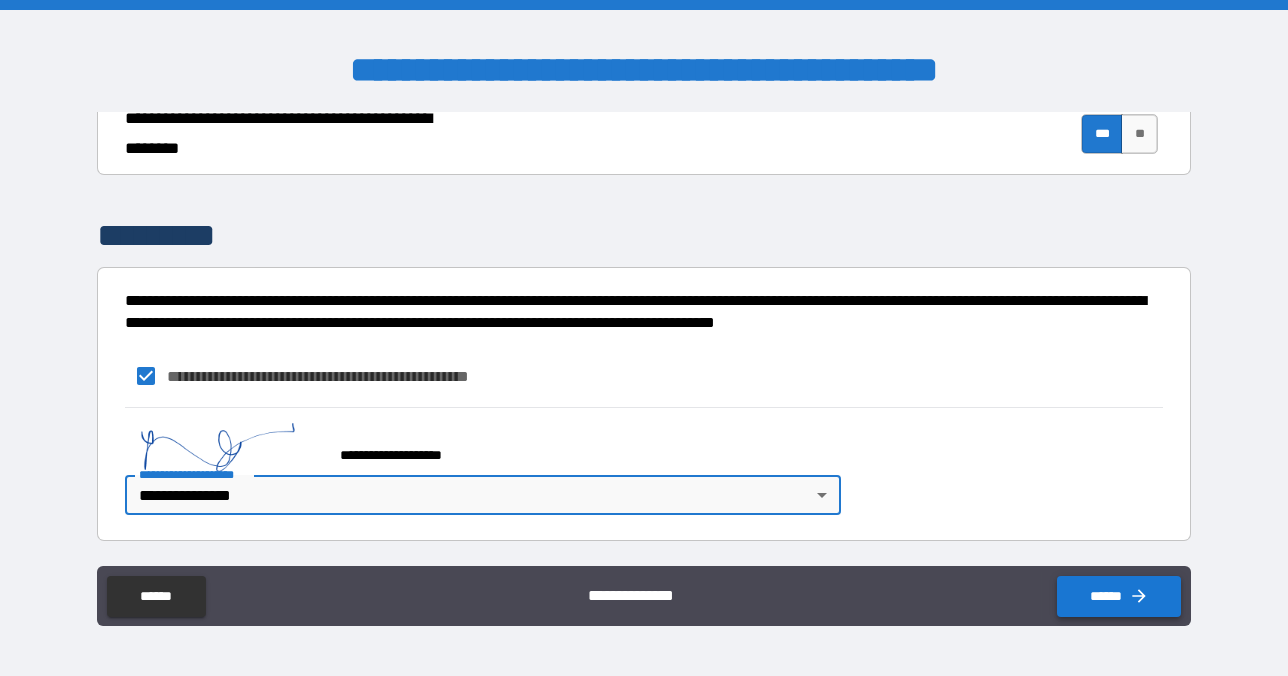 click on "******" at bounding box center [1119, 596] 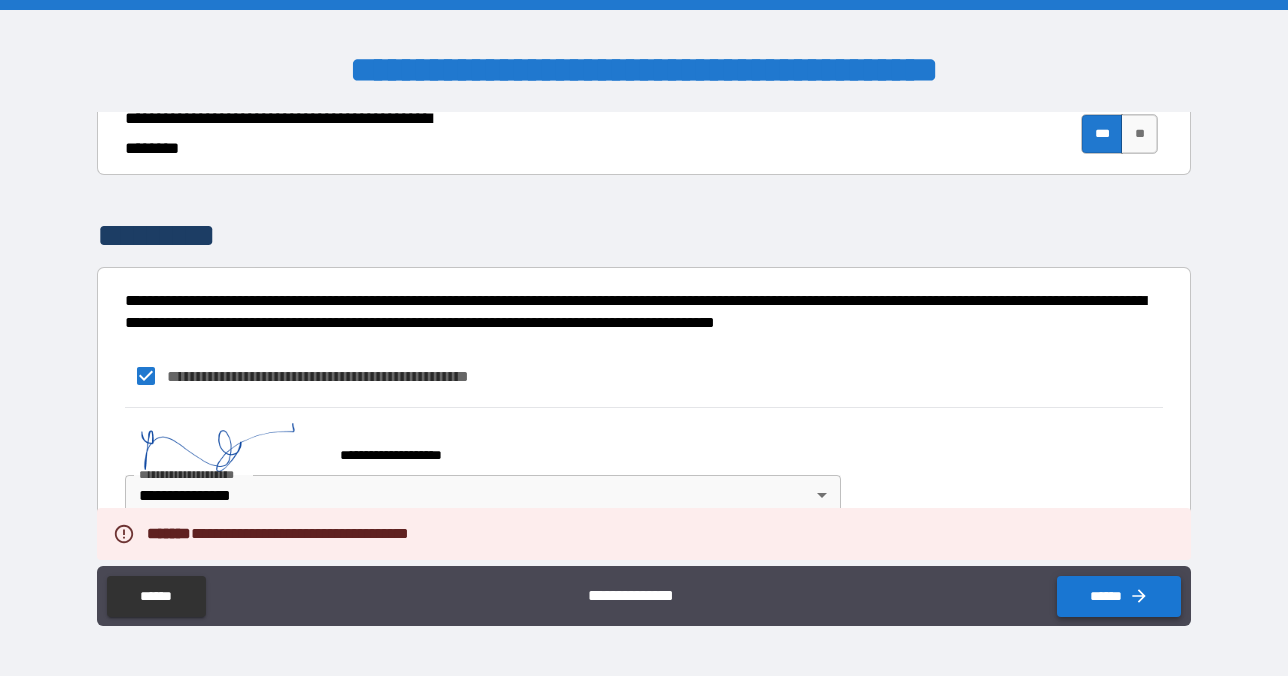 type on "*" 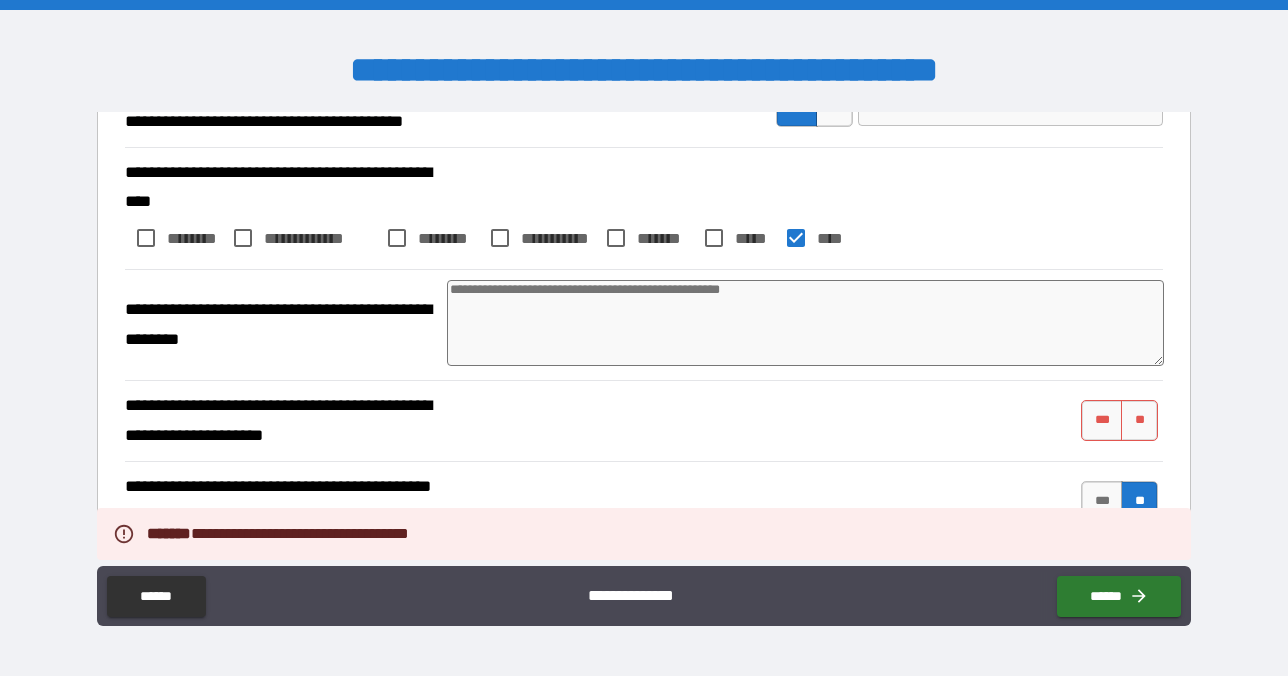 scroll, scrollTop: 1086, scrollLeft: 0, axis: vertical 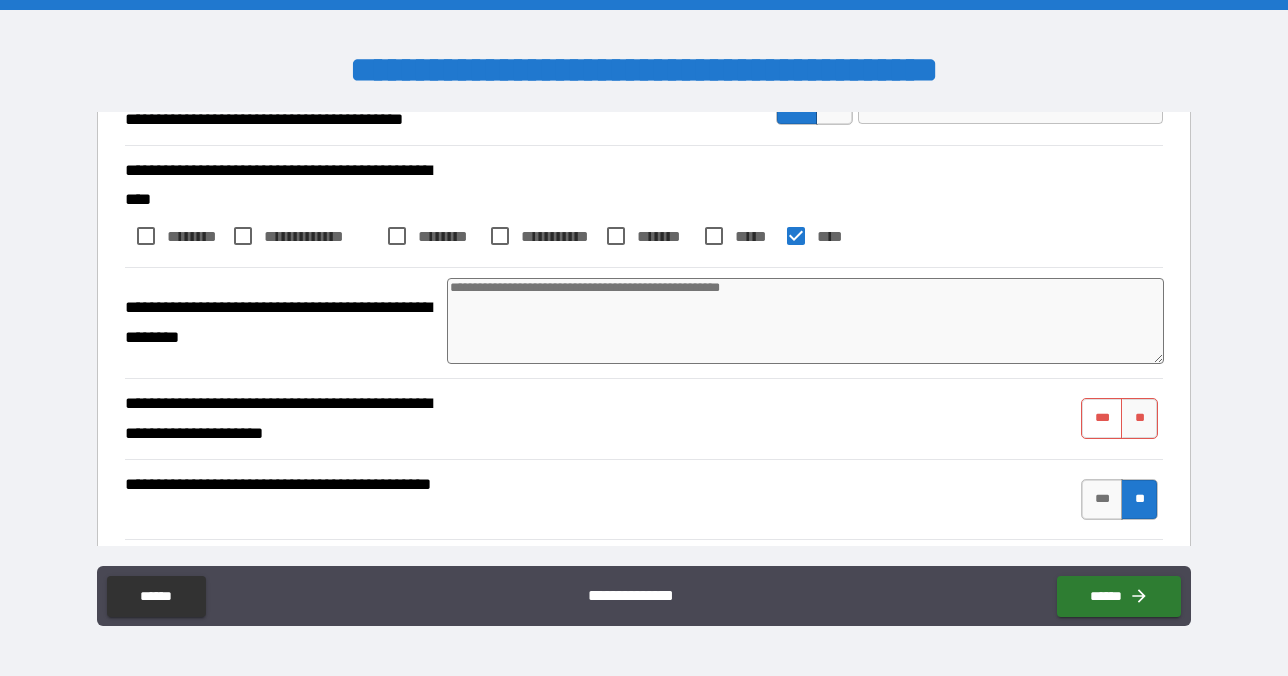 click on "***" at bounding box center (1102, 418) 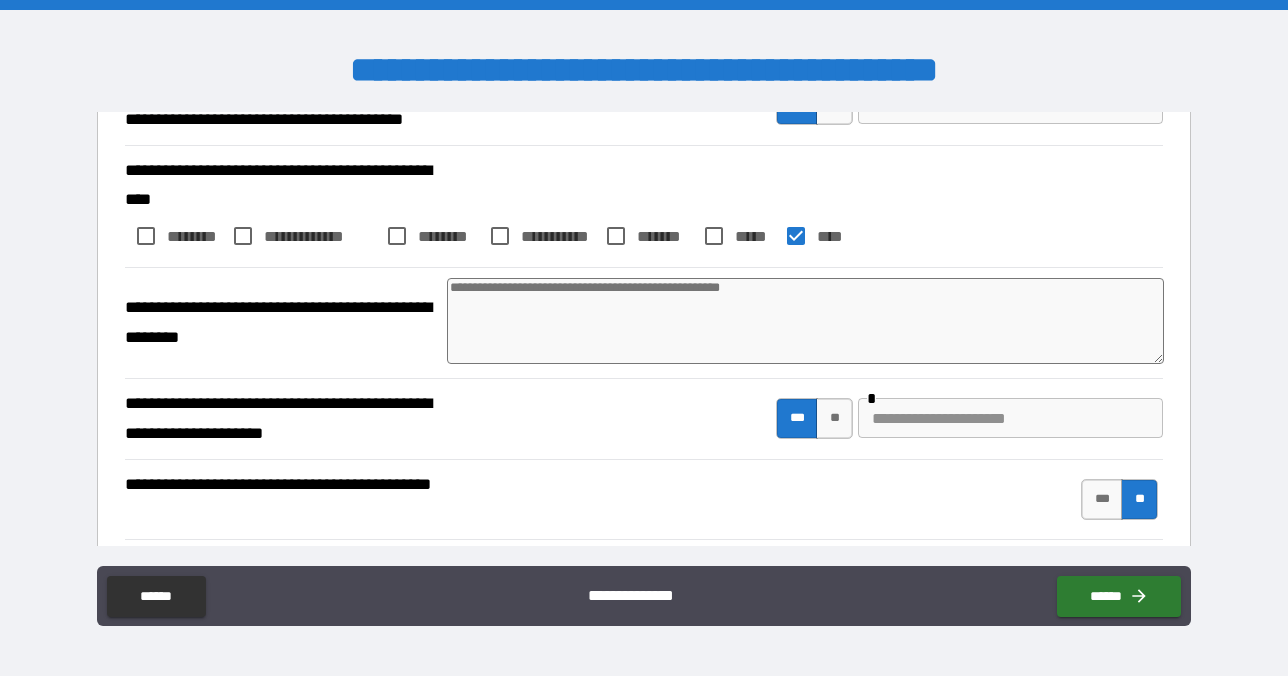 type on "*" 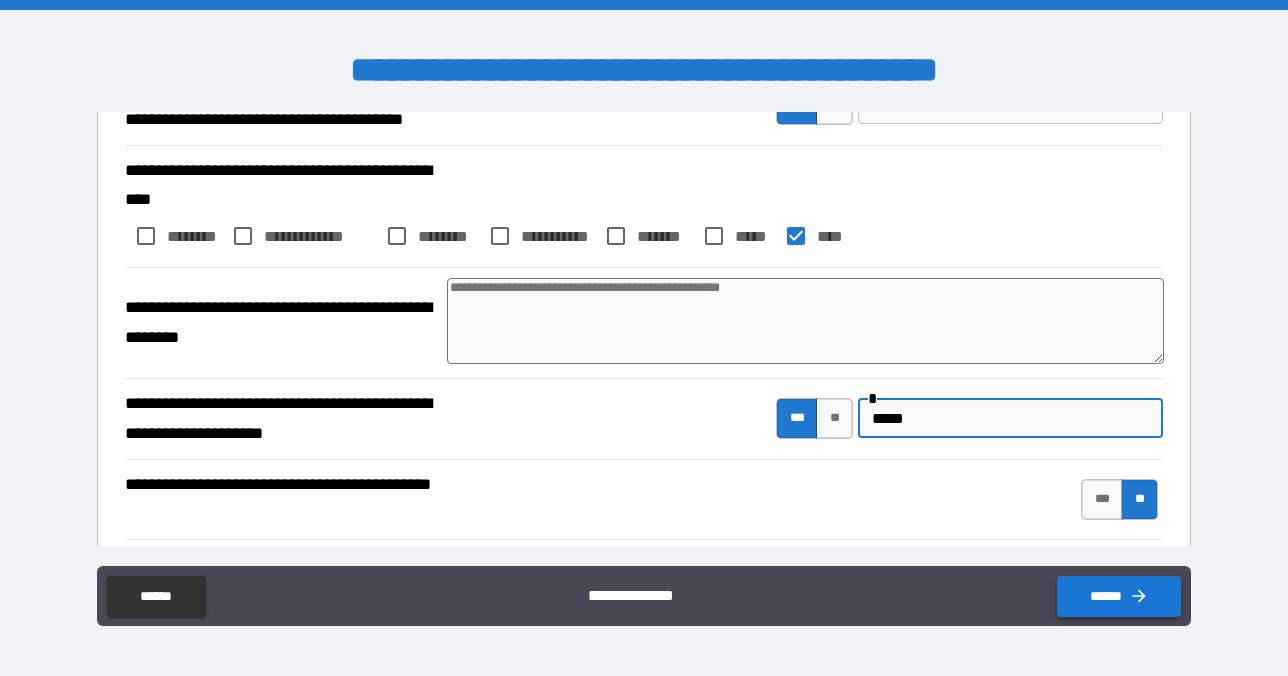 type on "*****" 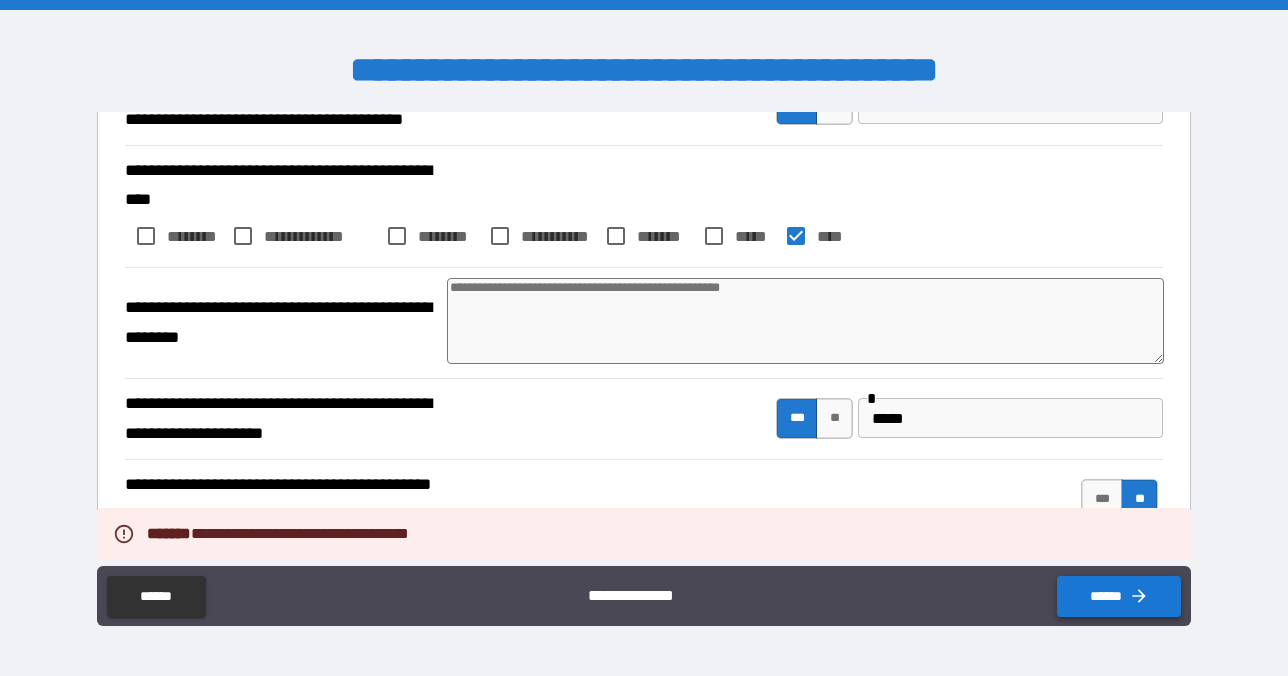 type on "*" 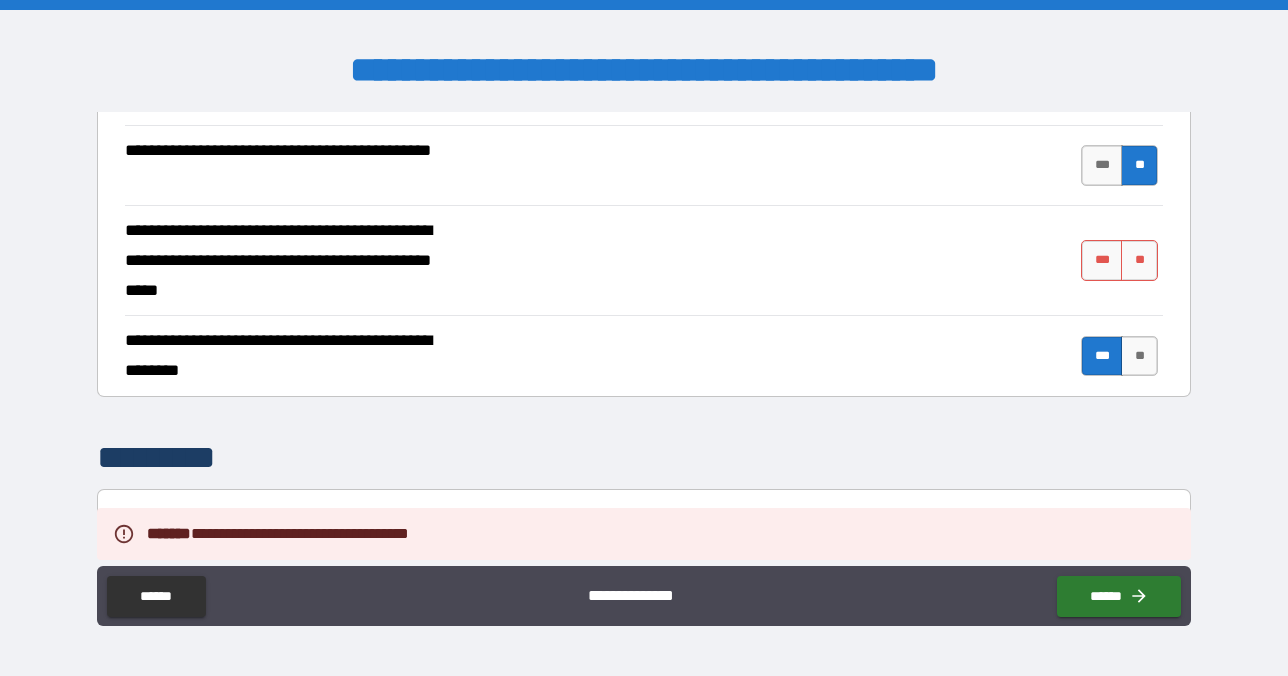 scroll, scrollTop: 1418, scrollLeft: 0, axis: vertical 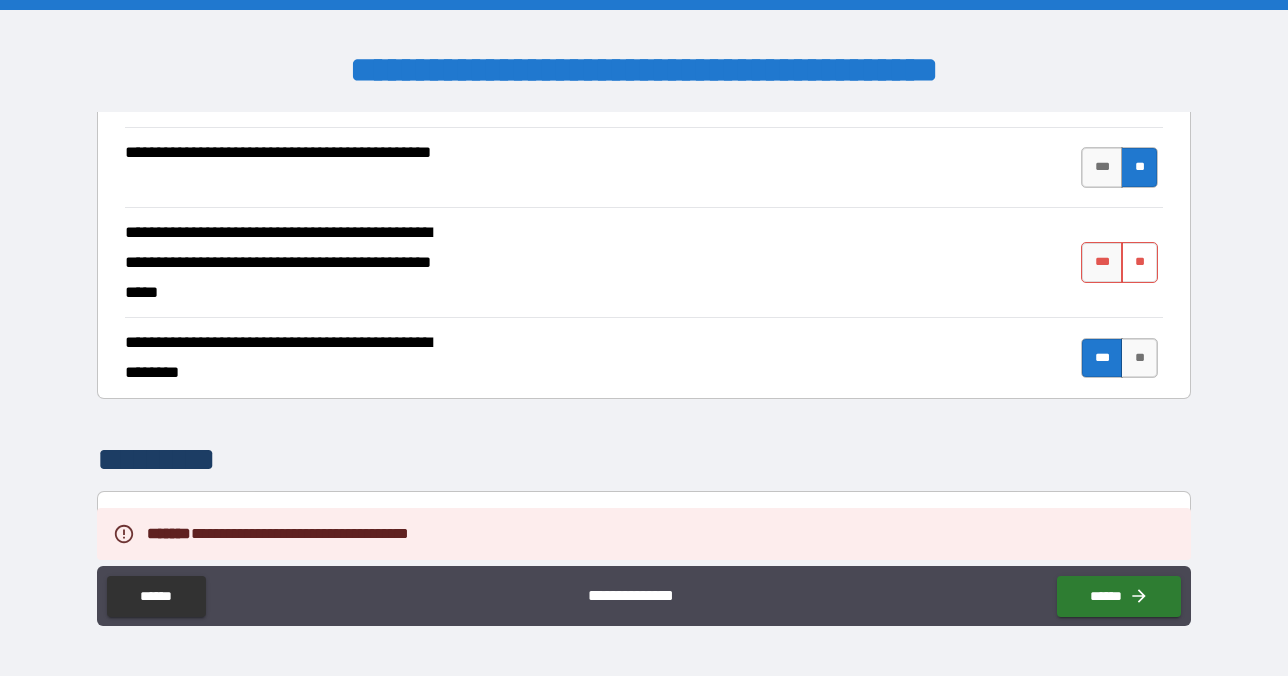 click on "**" at bounding box center (1139, 262) 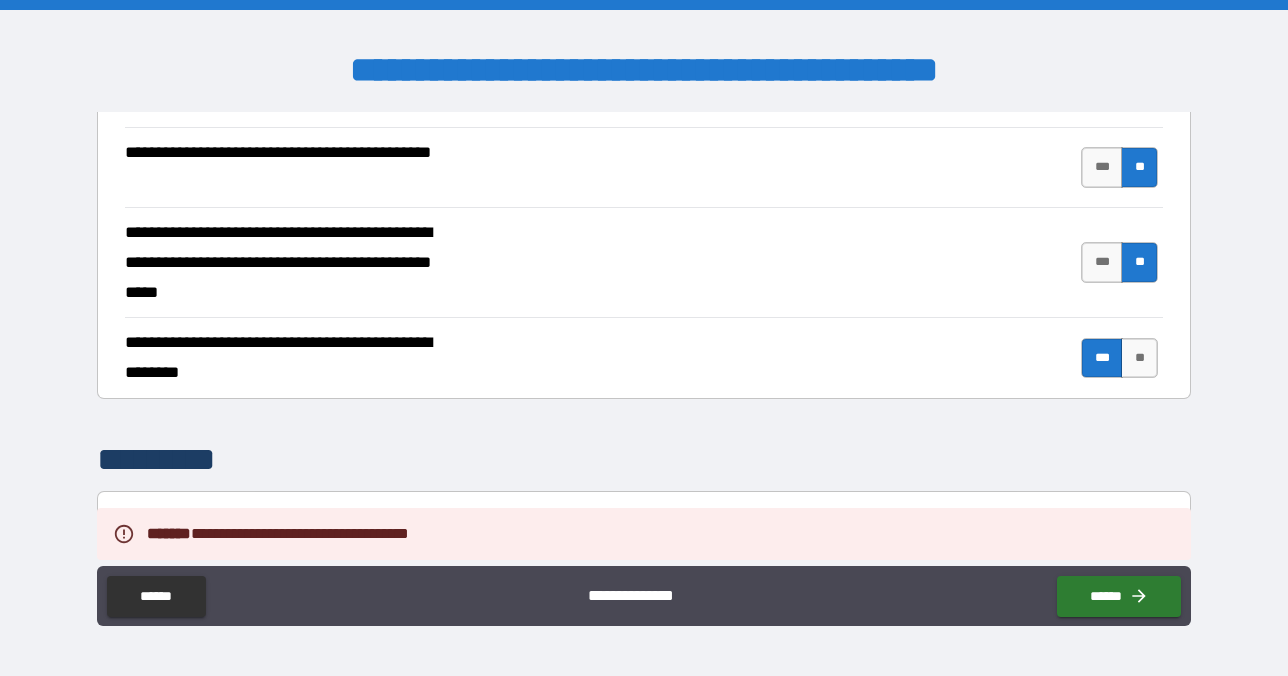 type on "*" 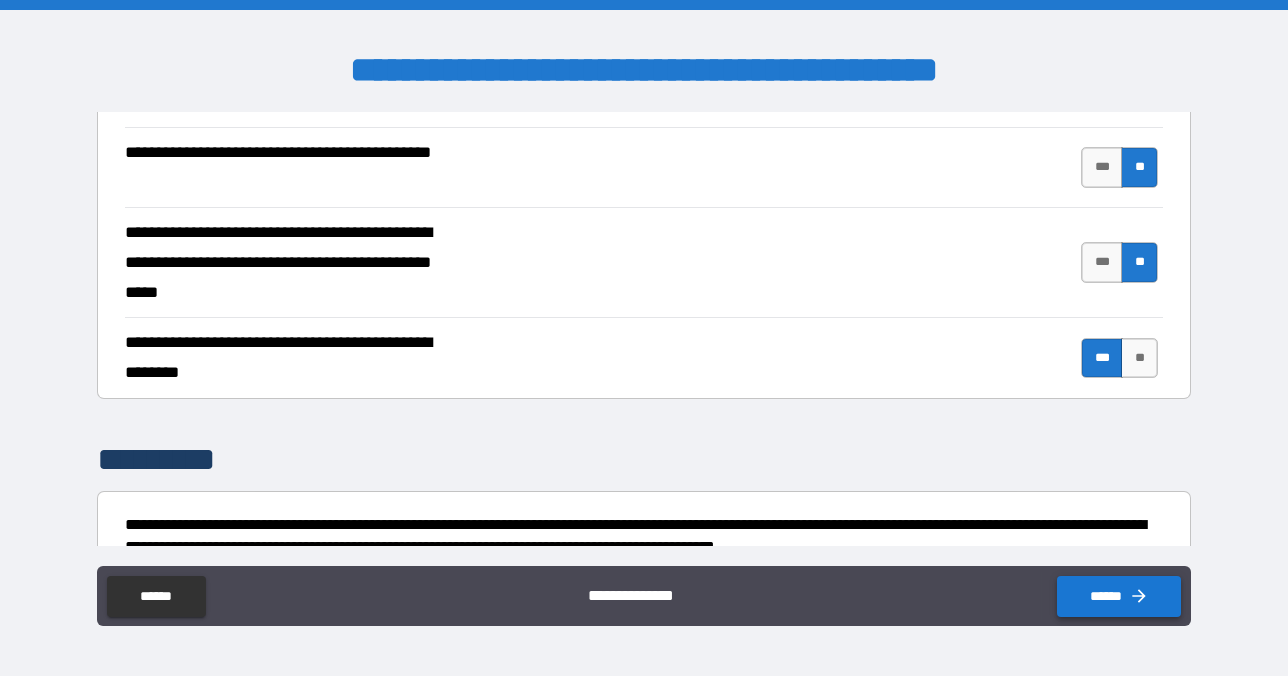 click 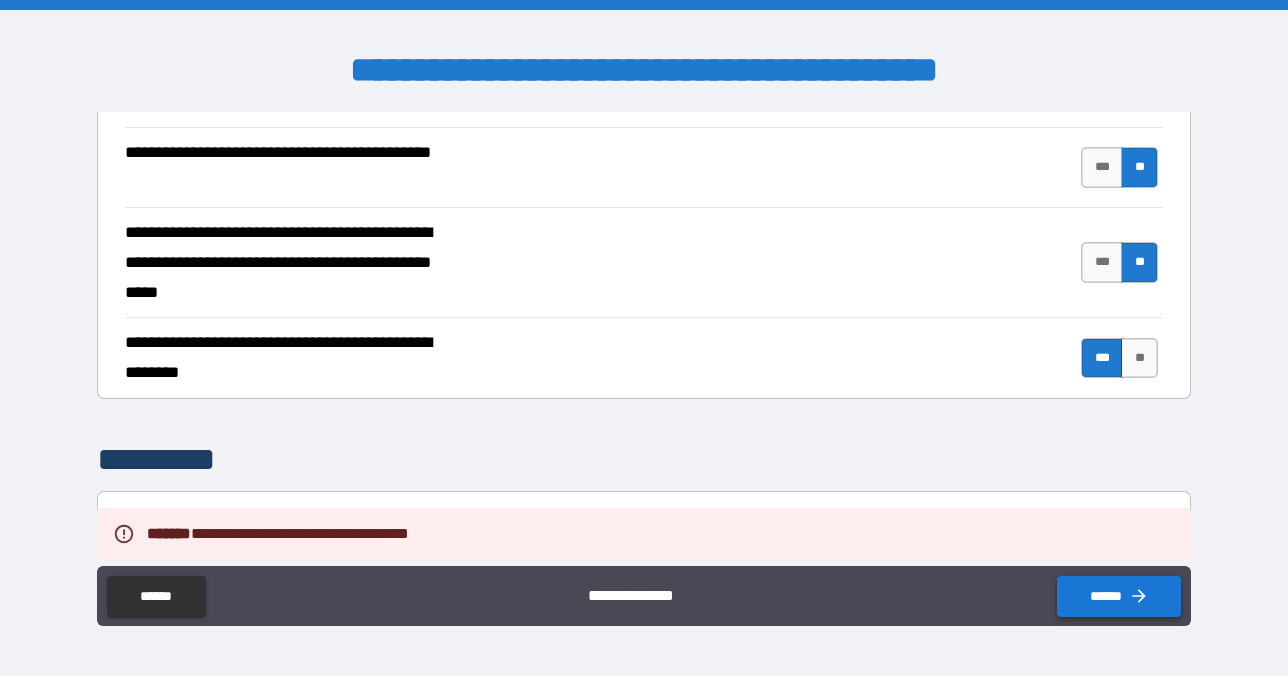 type on "*" 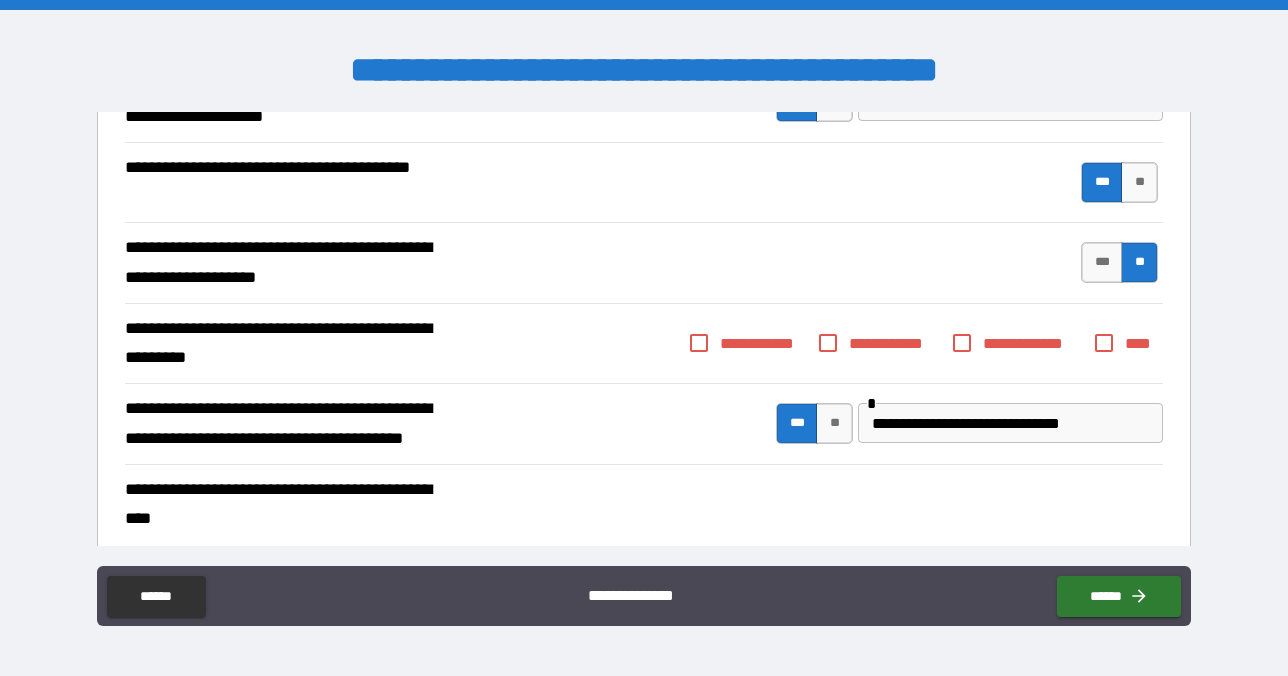 scroll, scrollTop: 774, scrollLeft: 0, axis: vertical 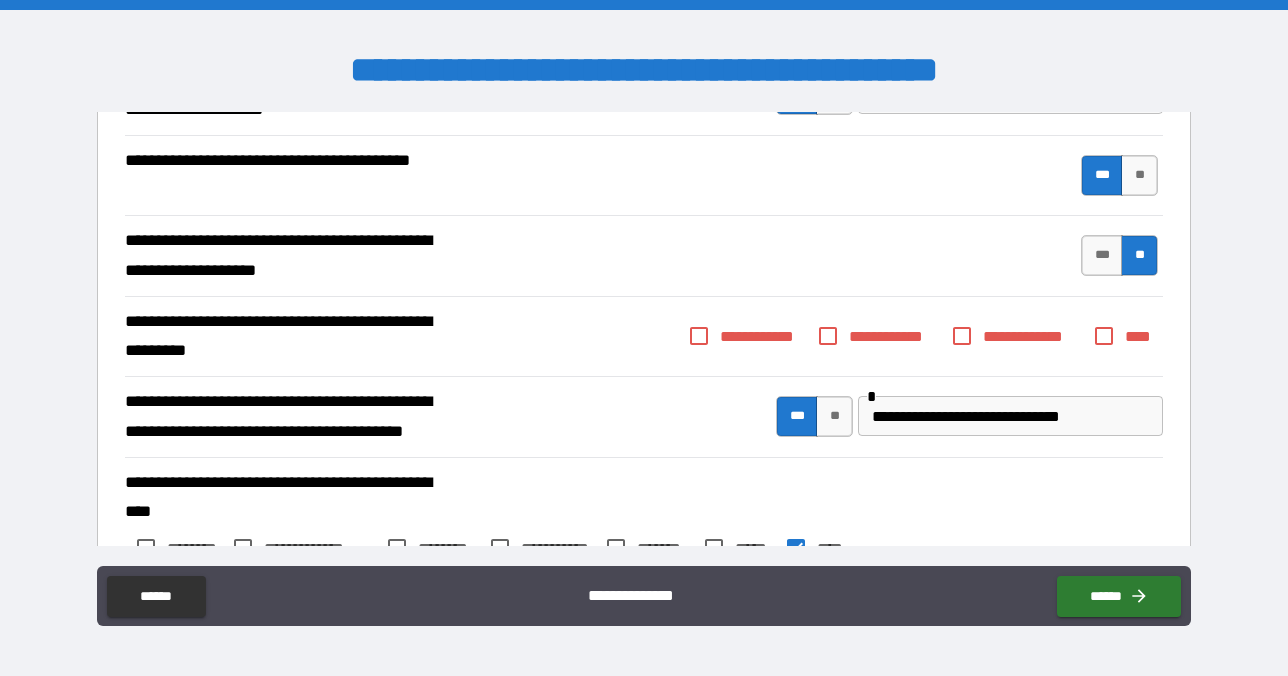 type on "*" 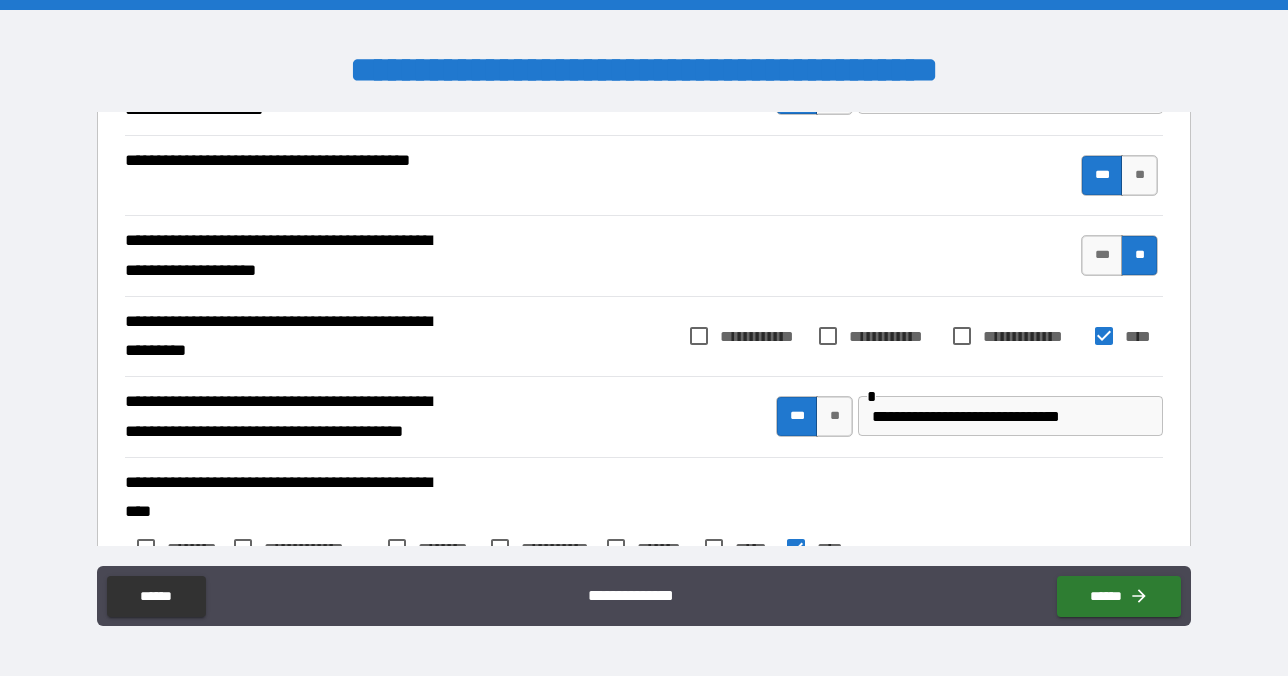 type on "*" 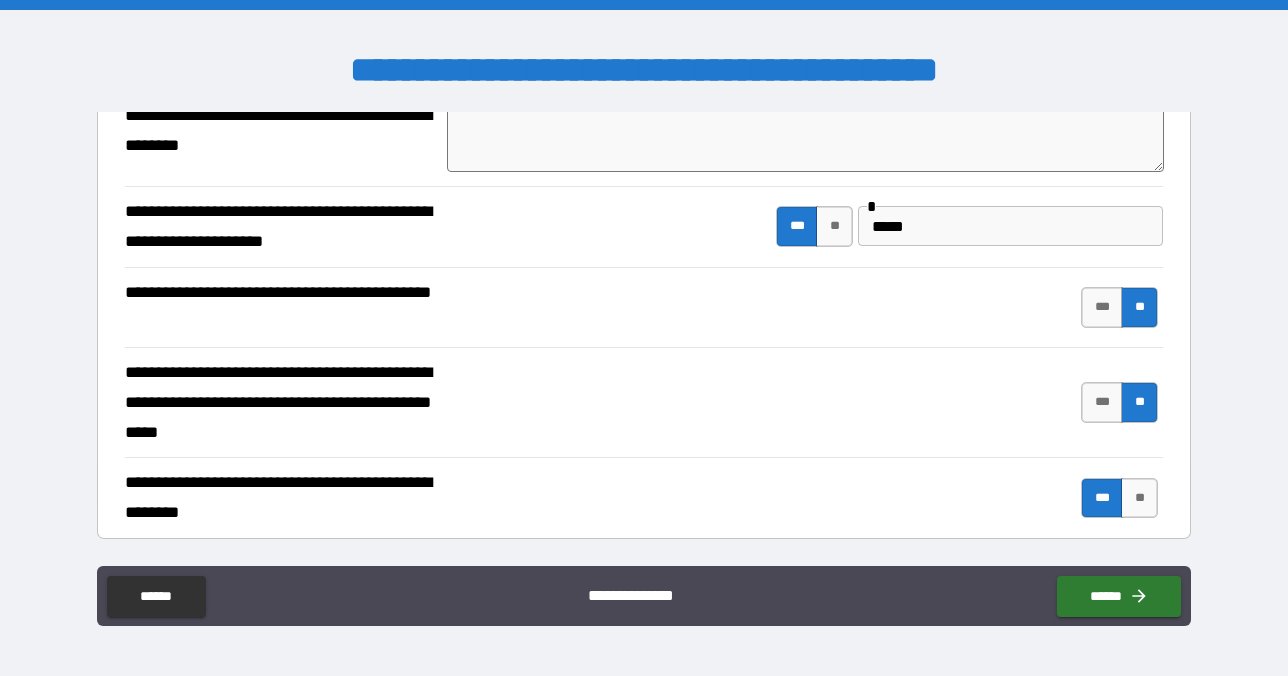 scroll, scrollTop: 1282, scrollLeft: 0, axis: vertical 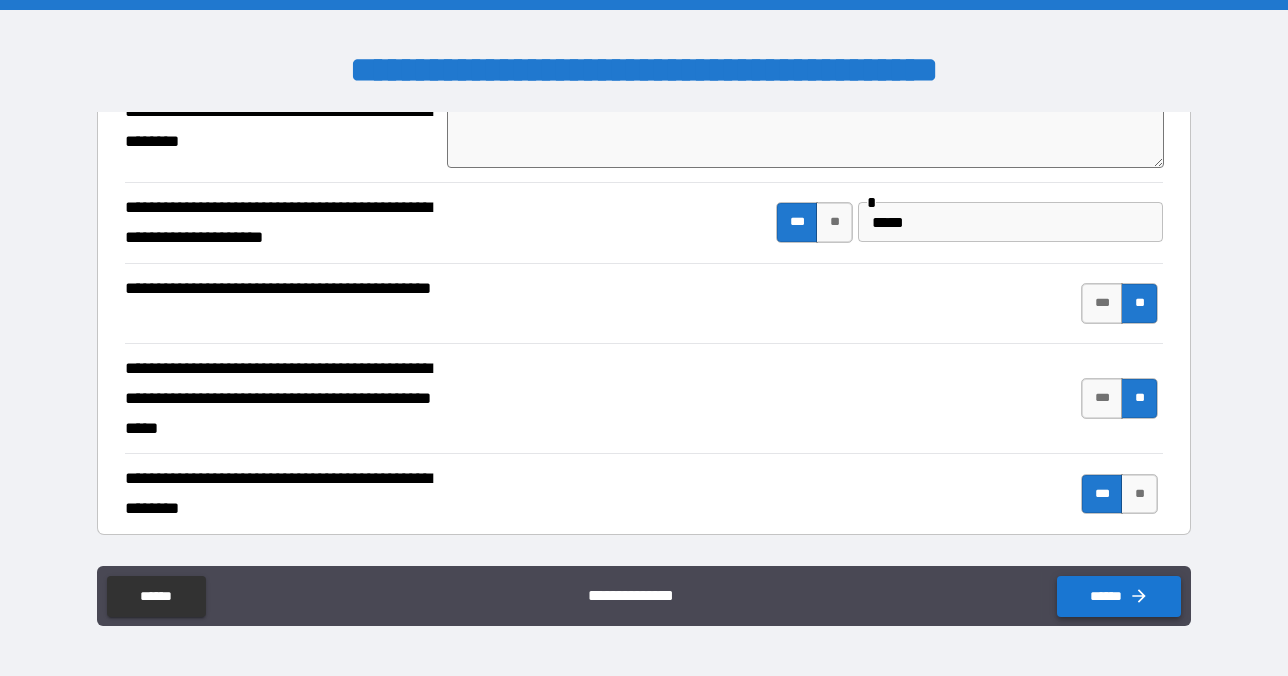 click on "******" at bounding box center (1119, 596) 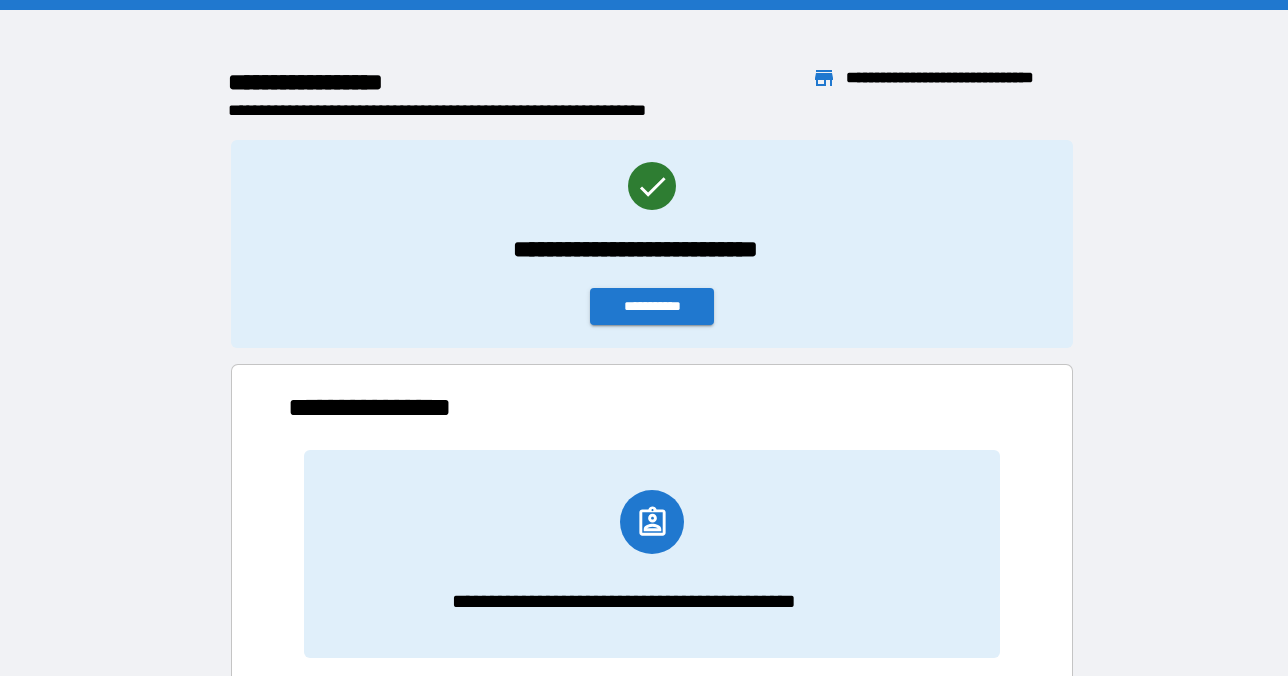 scroll, scrollTop: 1, scrollLeft: 1, axis: both 